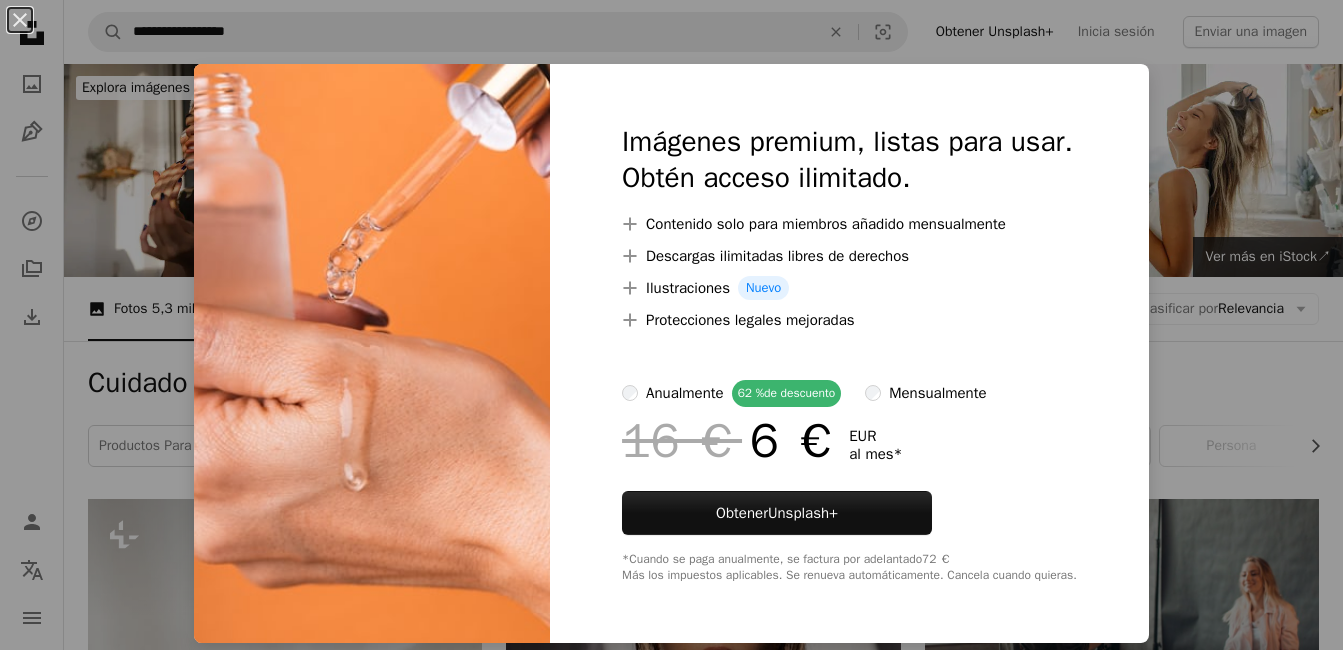 scroll, scrollTop: 1700, scrollLeft: 0, axis: vertical 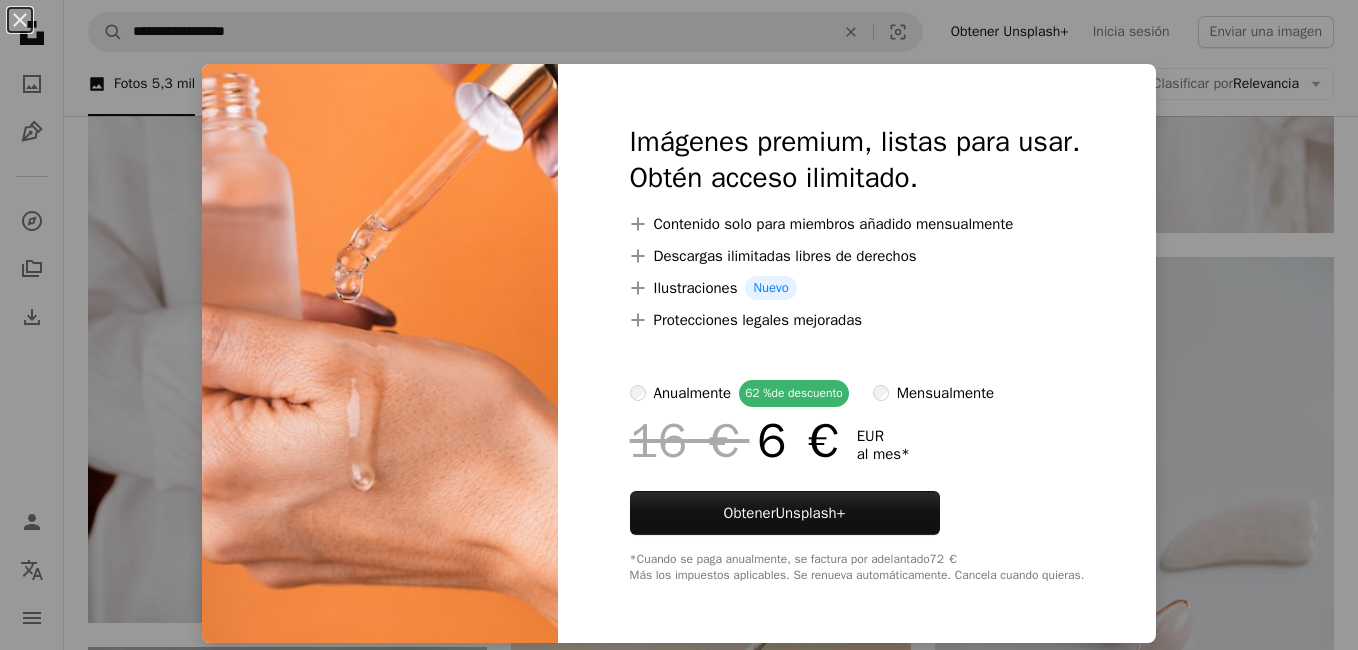 click on "An X shape Imágenes premium, listas para usar. Obtén acceso ilimitado. A plus sign Contenido solo para miembros añadido mensualmente A plus sign Descargas ilimitadas libres de derechos A plus sign Ilustraciones  Nuevo A plus sign Protecciones legales mejoradas anualmente 62 %  de descuento mensualmente 16 €   6 € EUR al mes * Obtener  Unsplash+ *Cuando se paga anualmente, se factura por adelantado  72 € Más los impuestos aplicables. Se renueva automáticamente. Cancela cuando quieras." at bounding box center (679, 325) 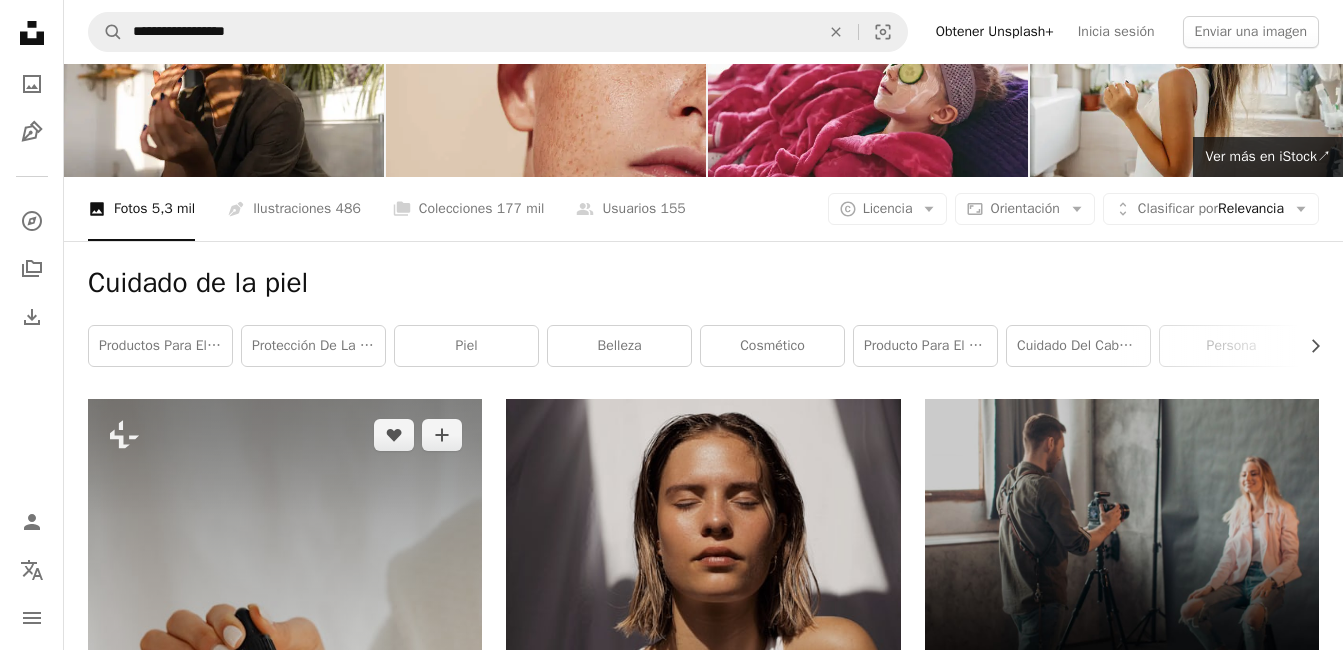 scroll, scrollTop: 0, scrollLeft: 0, axis: both 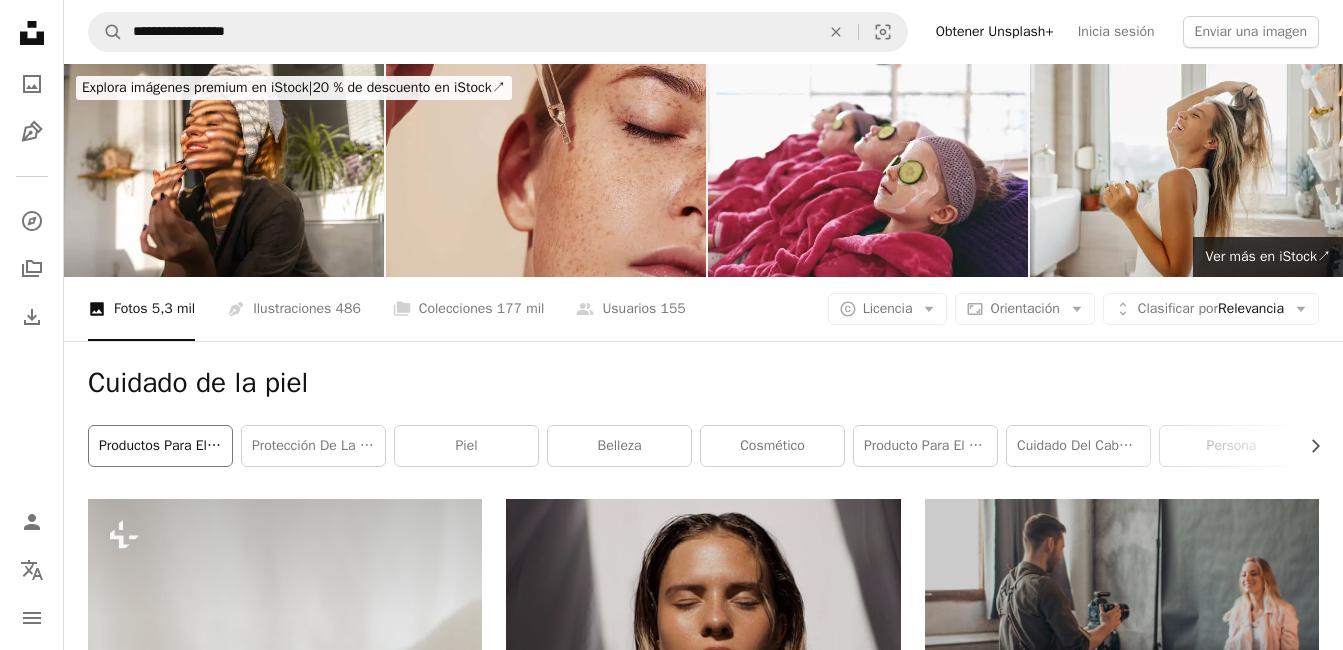 click on "Productos para el cuidado de la piel" at bounding box center (160, 446) 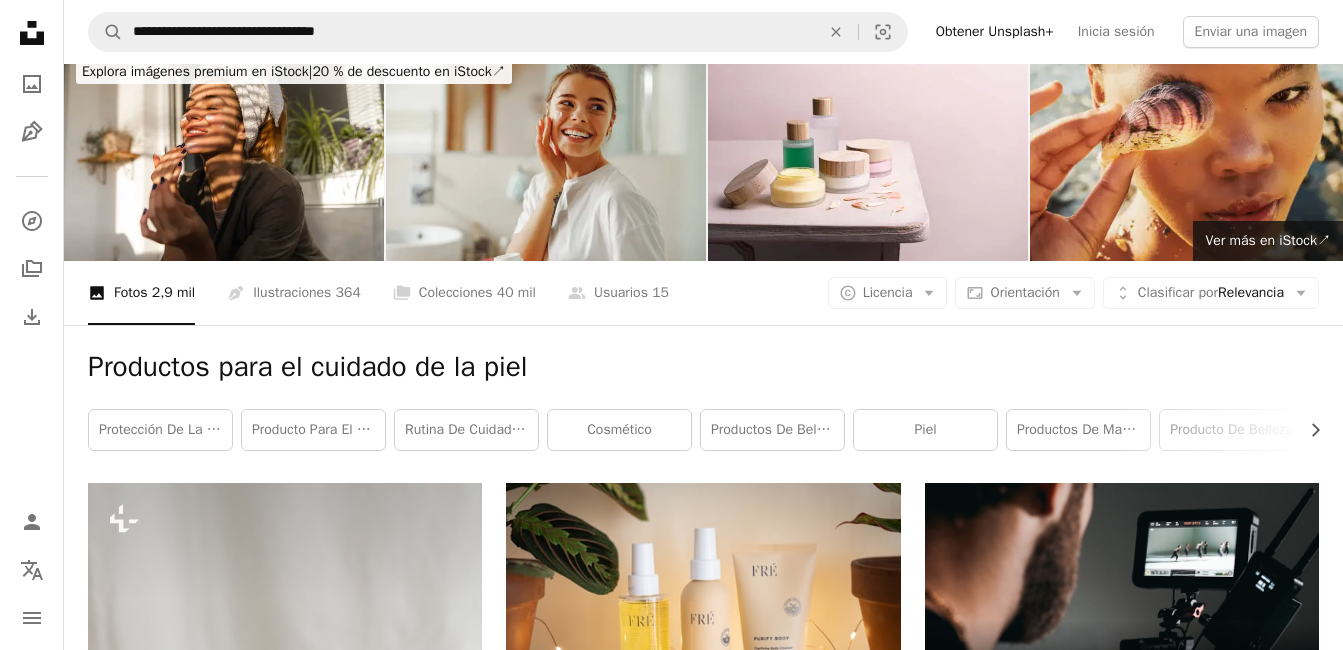 scroll, scrollTop: 0, scrollLeft: 0, axis: both 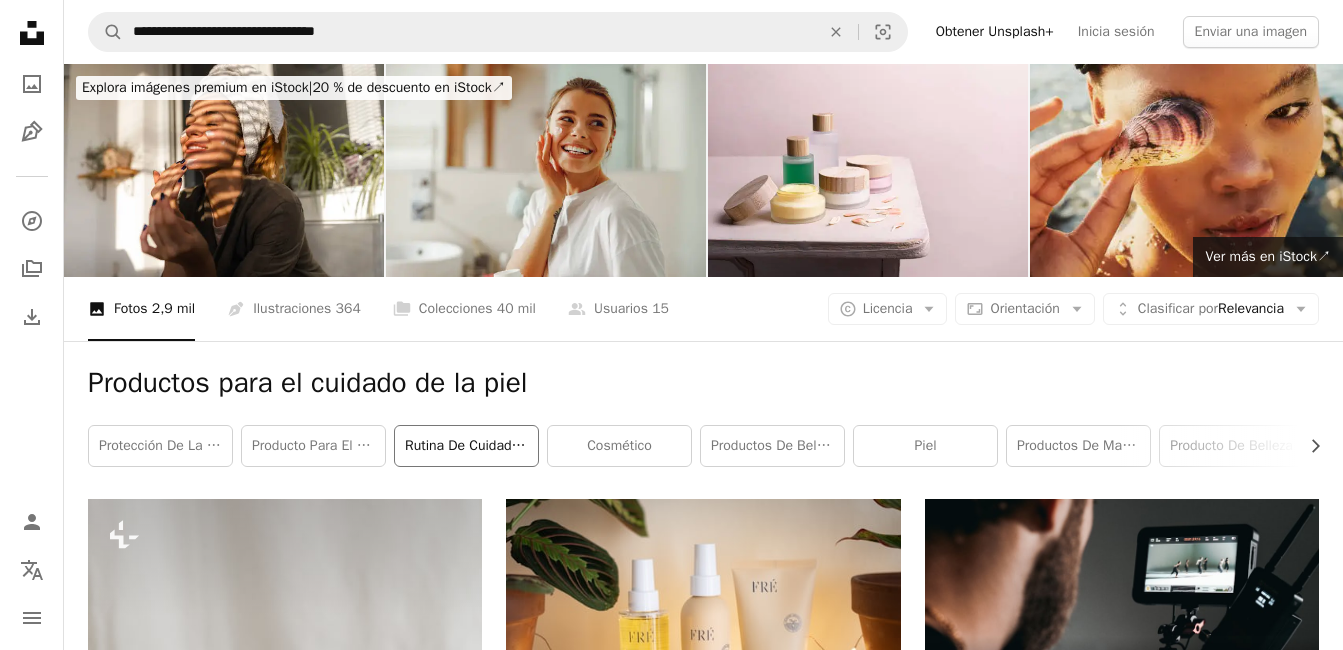 click on "Rutina de cuidado de la piel" at bounding box center [466, 446] 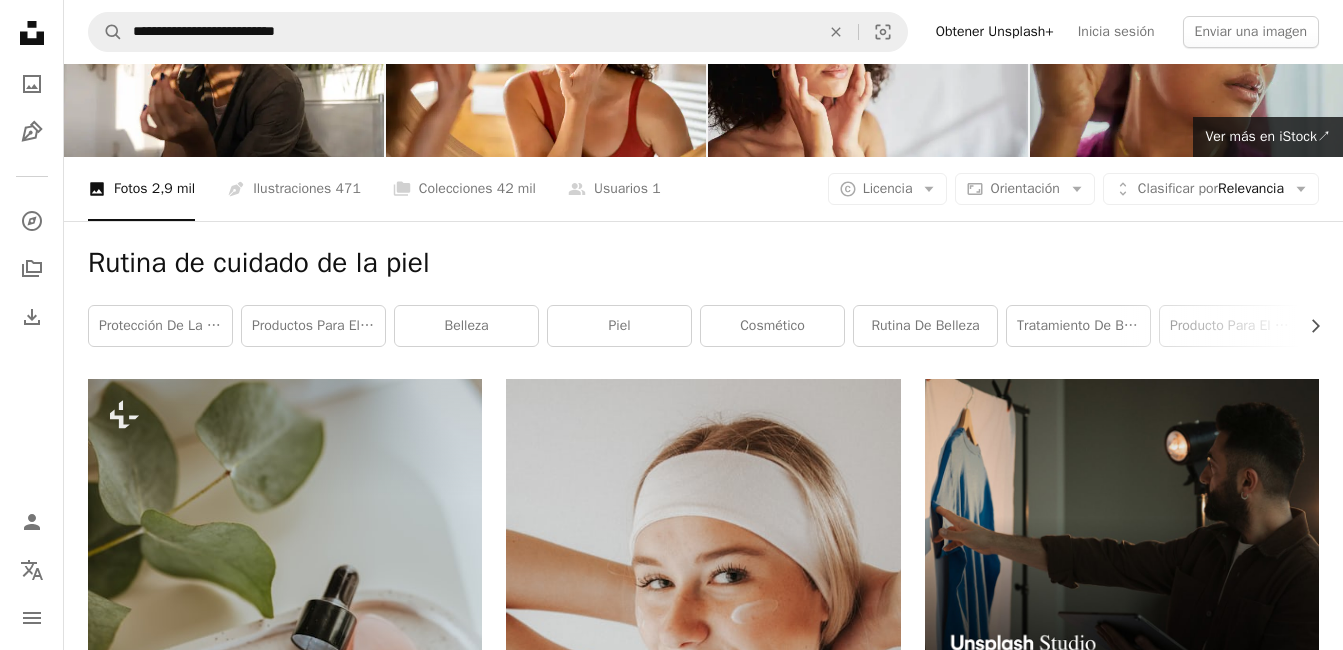 scroll, scrollTop: 100, scrollLeft: 0, axis: vertical 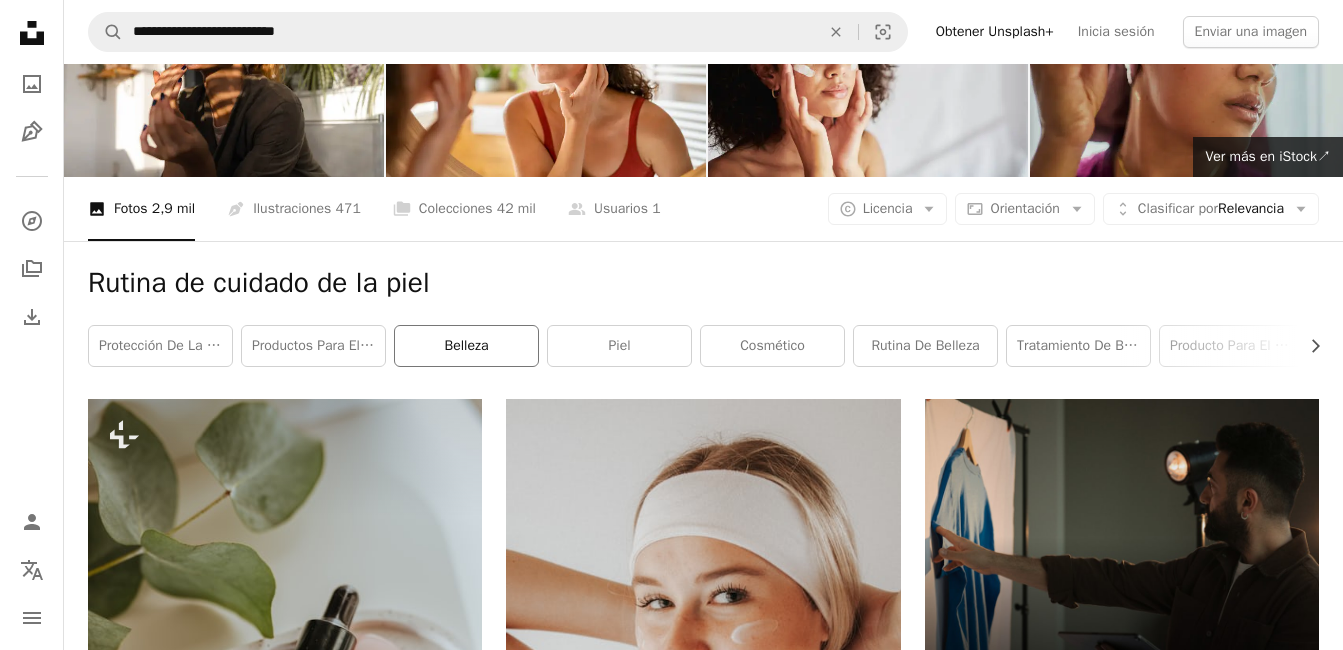 click on "belleza" at bounding box center [466, 346] 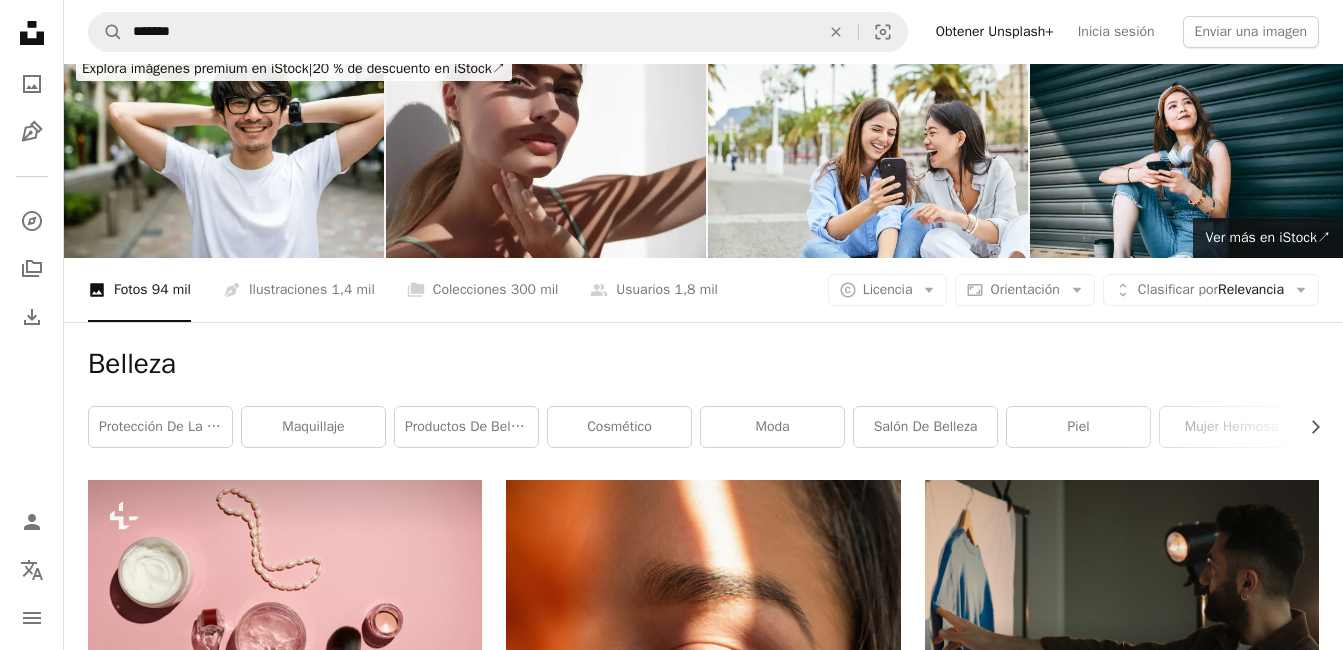 scroll, scrollTop: 0, scrollLeft: 0, axis: both 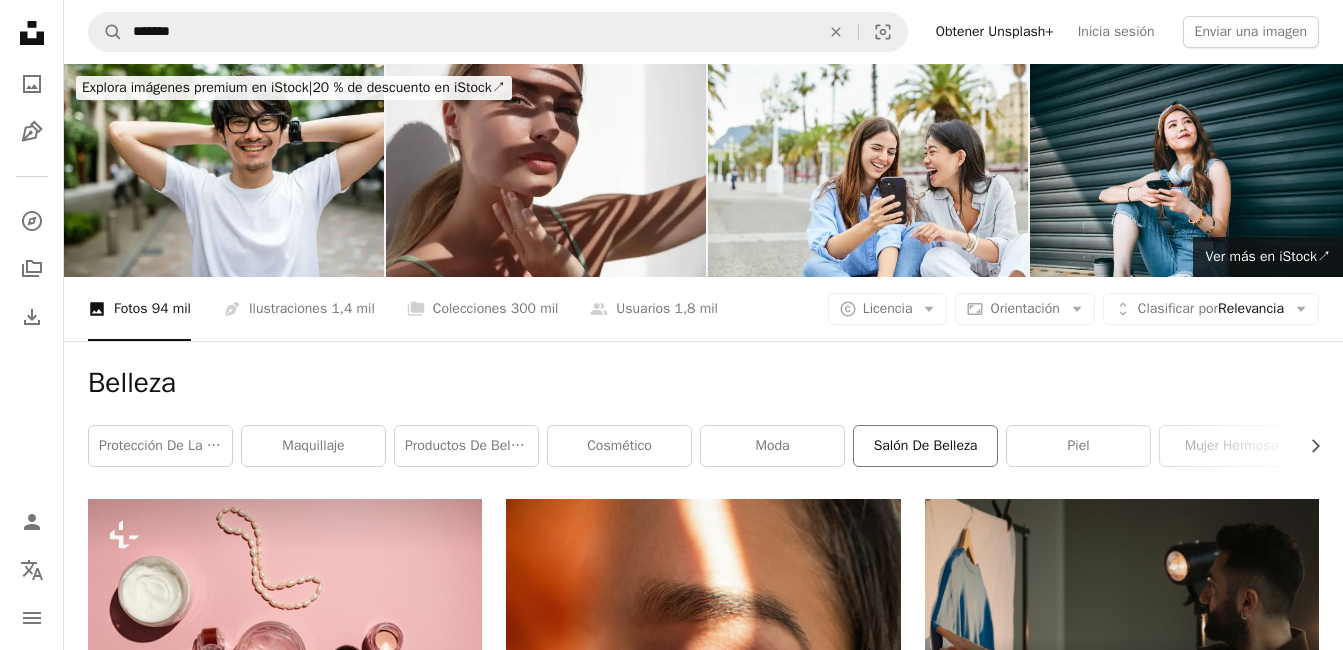 click on "salón de belleza" at bounding box center [925, 446] 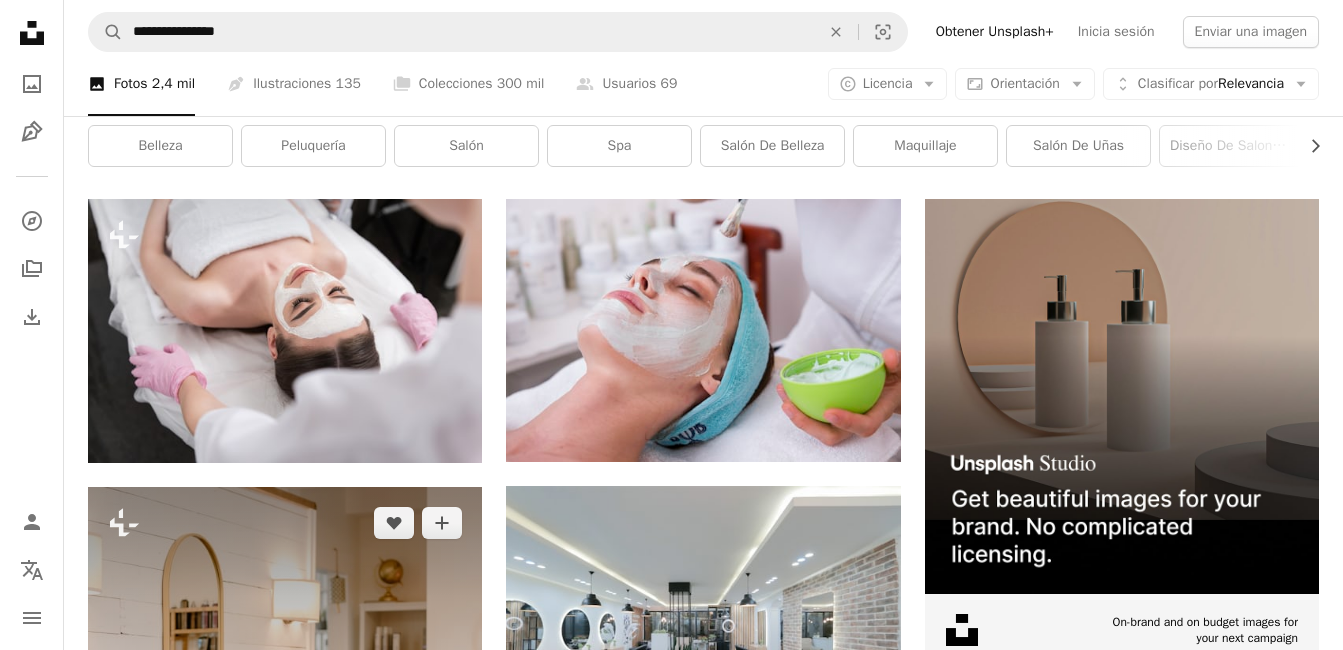 scroll, scrollTop: 0, scrollLeft: 0, axis: both 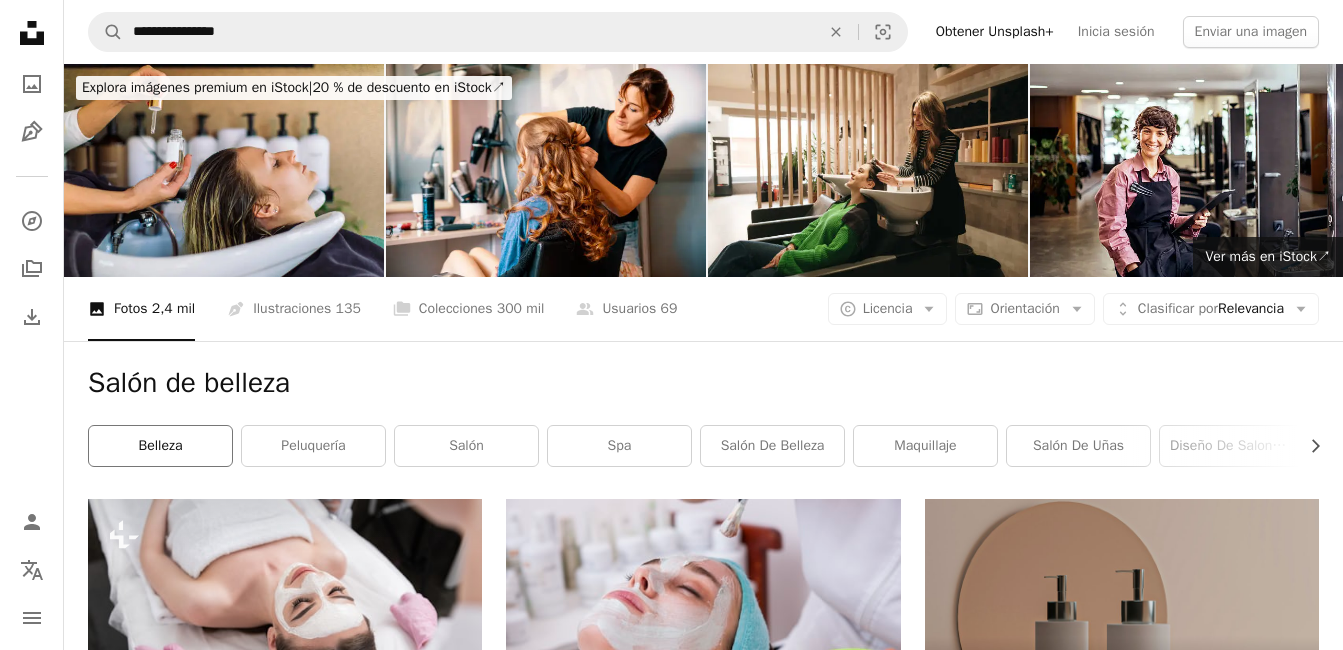 click on "belleza" at bounding box center (160, 446) 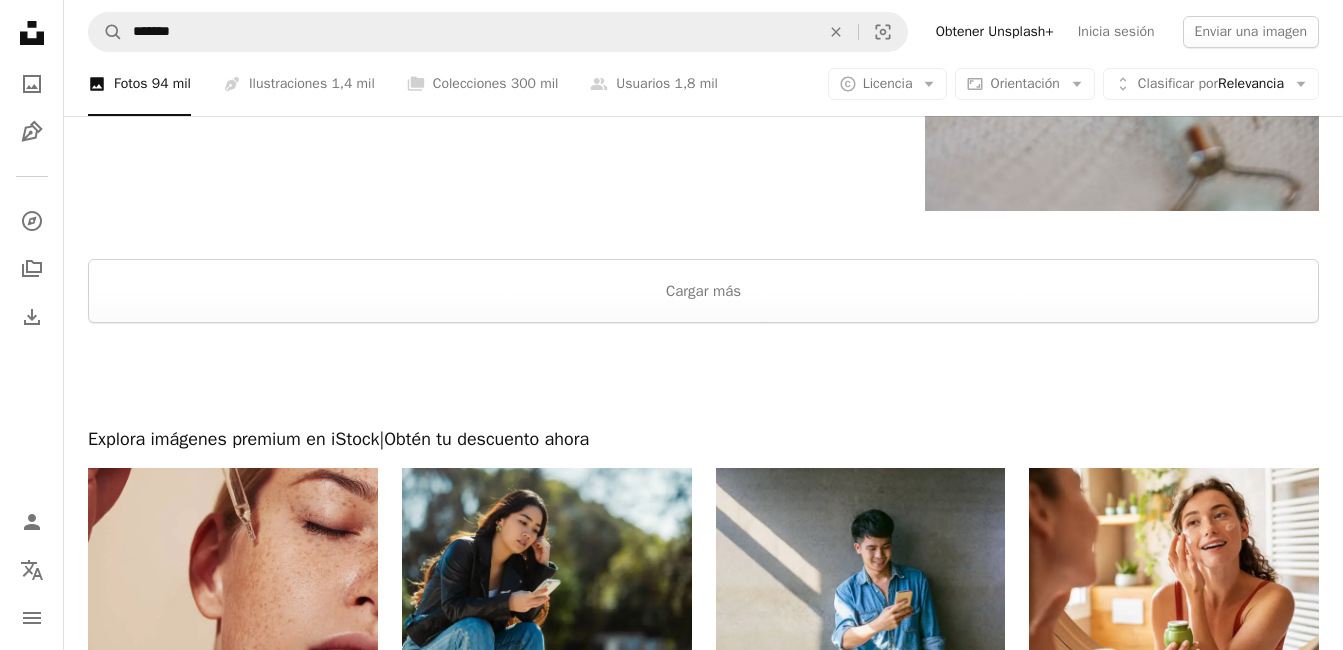 scroll, scrollTop: 4400, scrollLeft: 0, axis: vertical 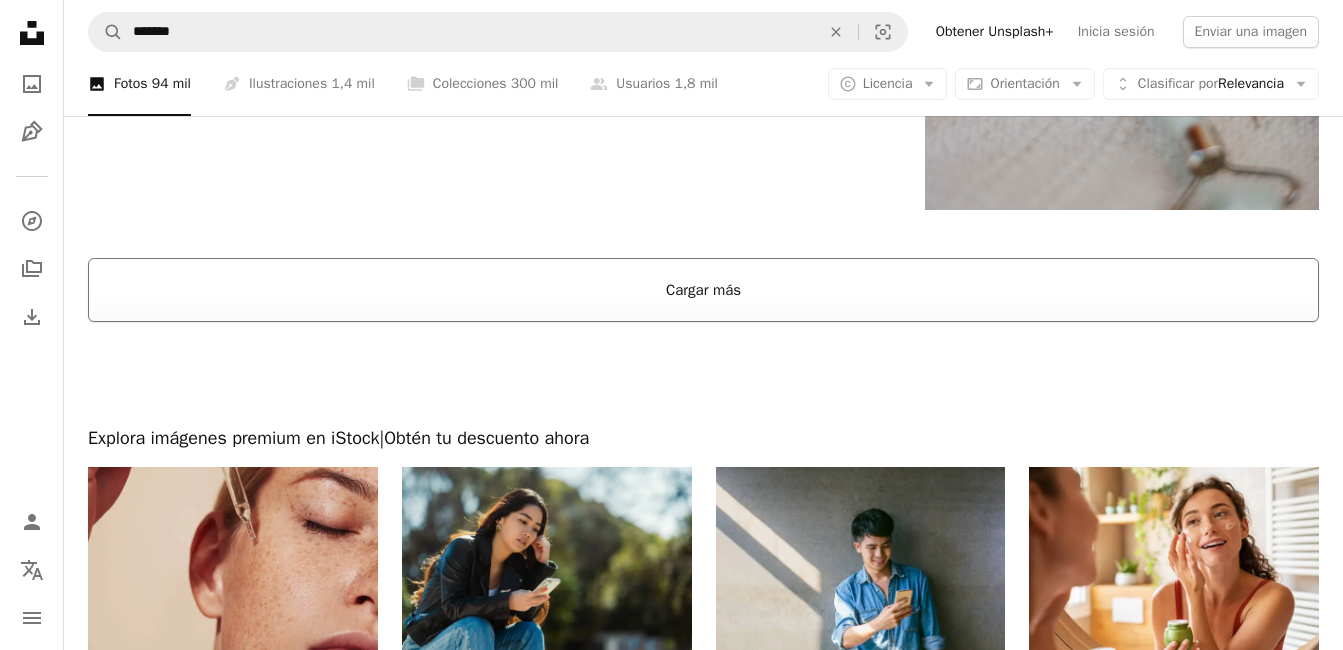 click on "Cargar más" at bounding box center [703, 290] 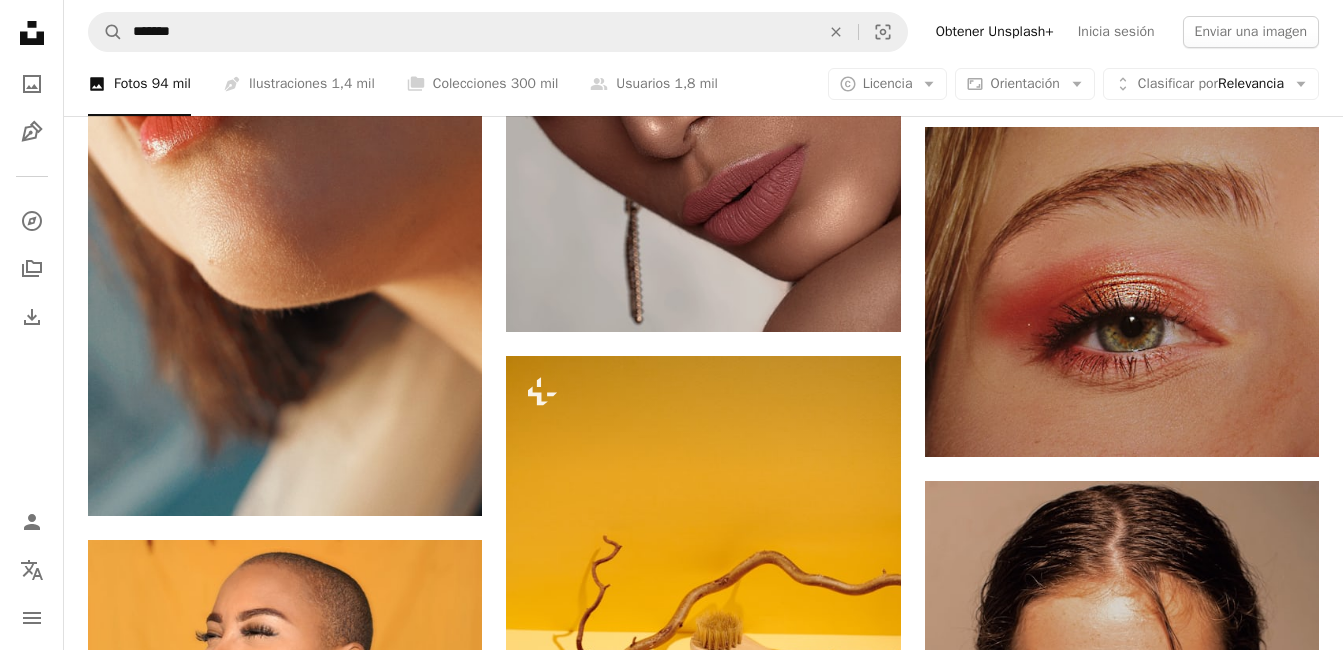 scroll, scrollTop: 10900, scrollLeft: 0, axis: vertical 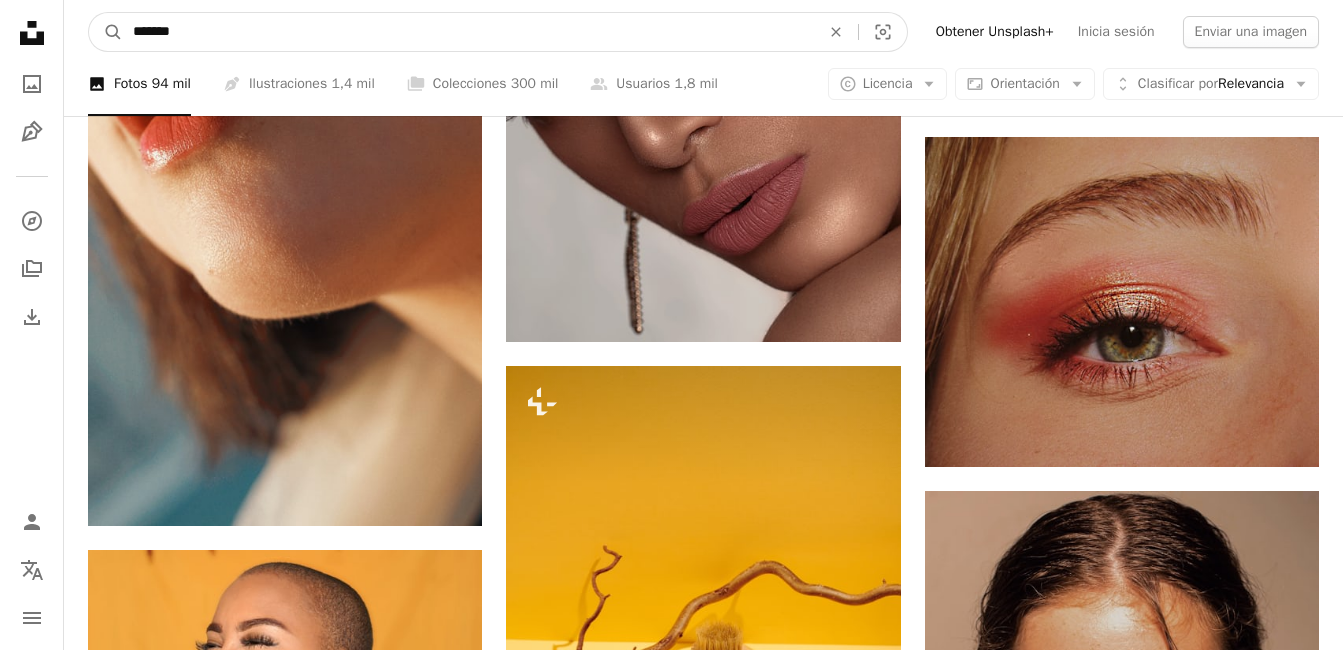 click on "*******" at bounding box center [468, 32] 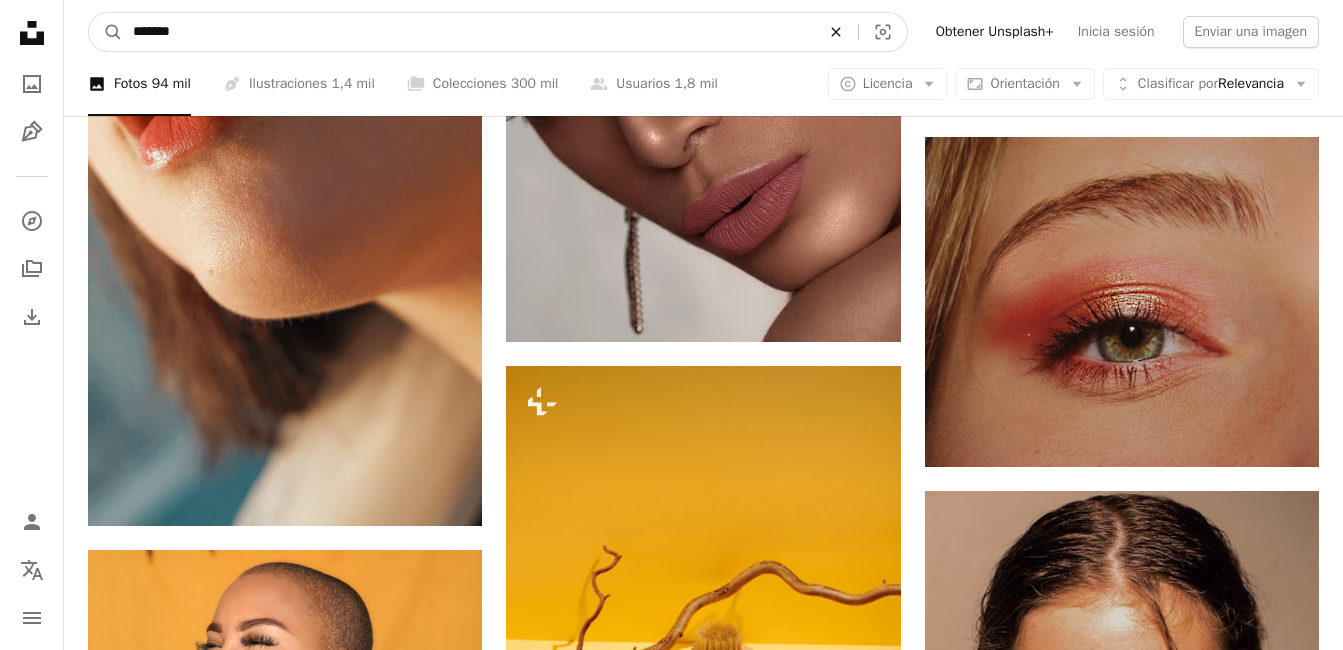 click on "An X shape" 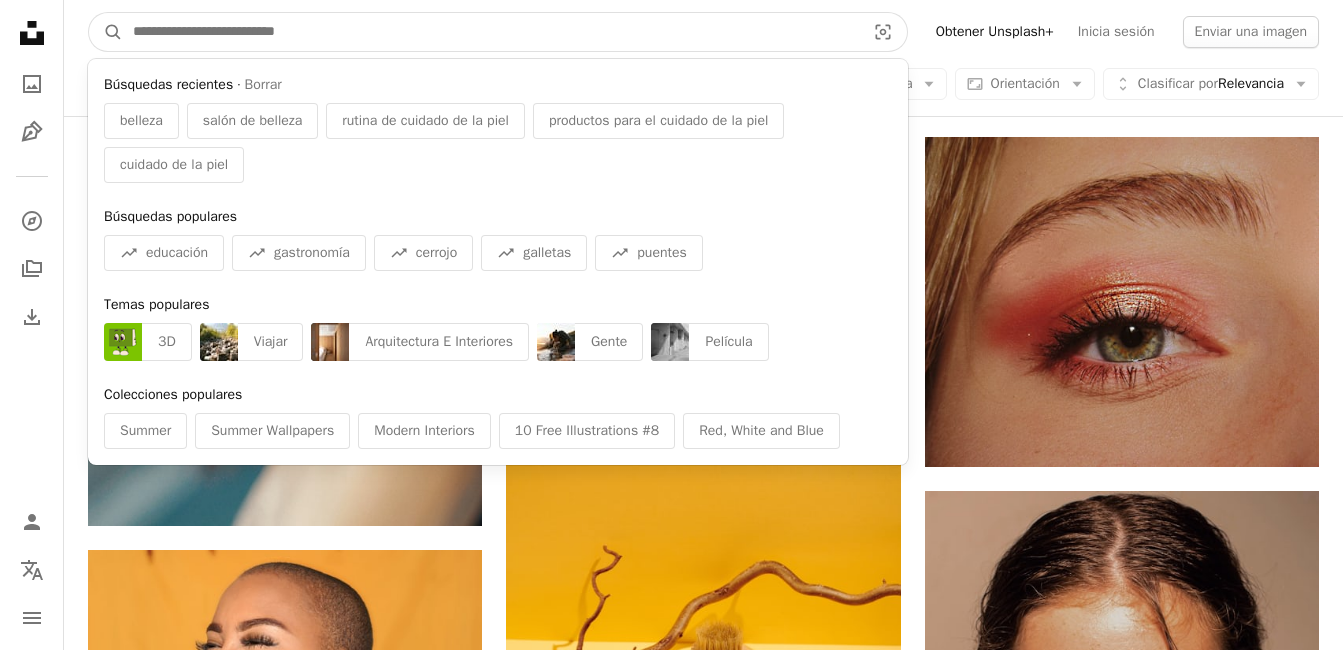 paste on "********" 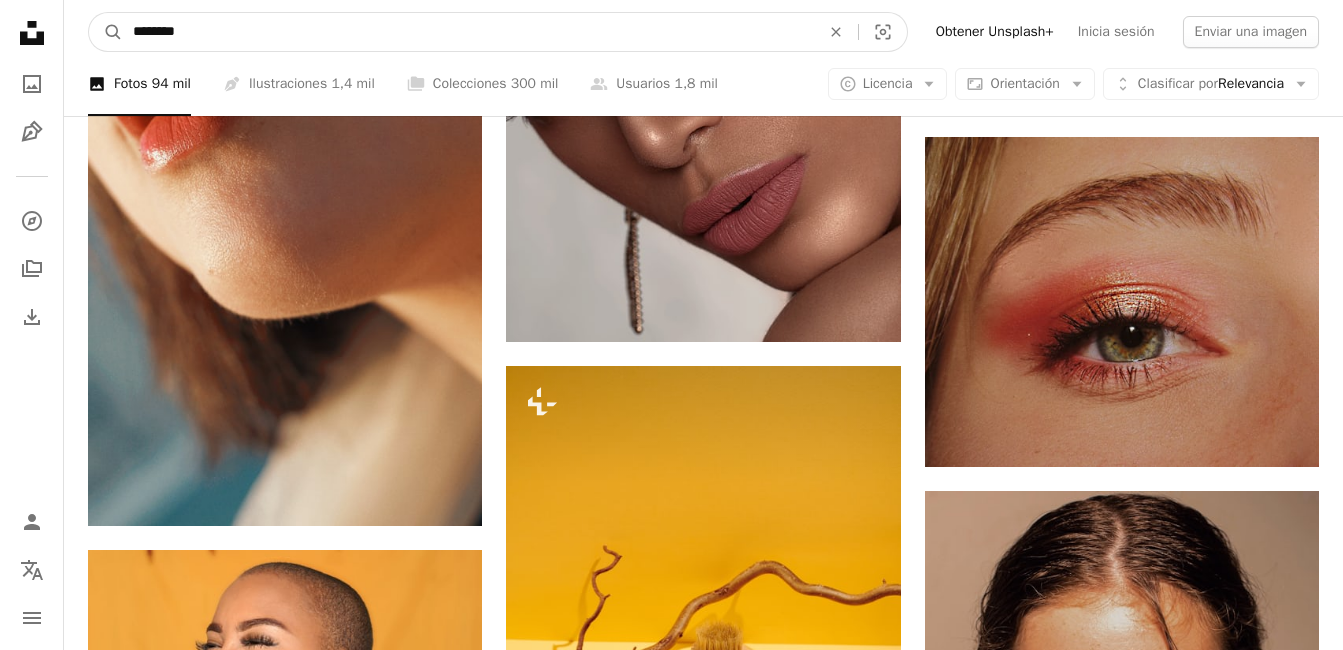click on "A magnifying glass" at bounding box center [106, 32] 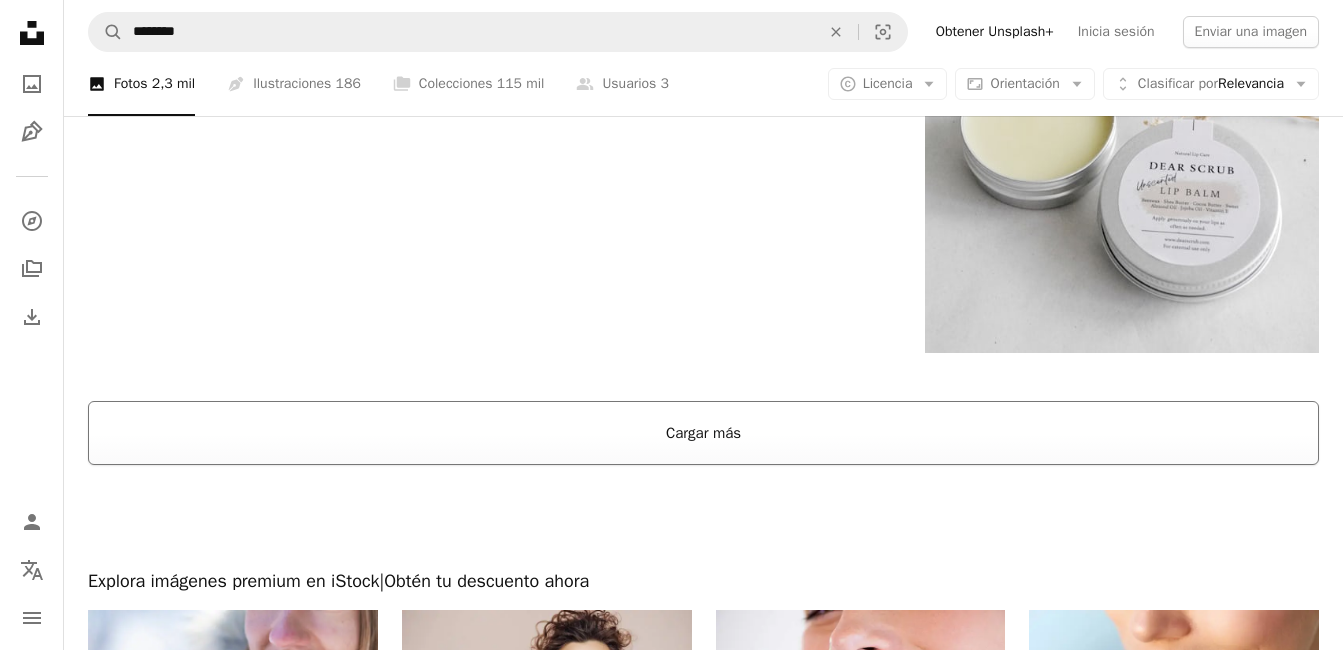 scroll, scrollTop: 3600, scrollLeft: 0, axis: vertical 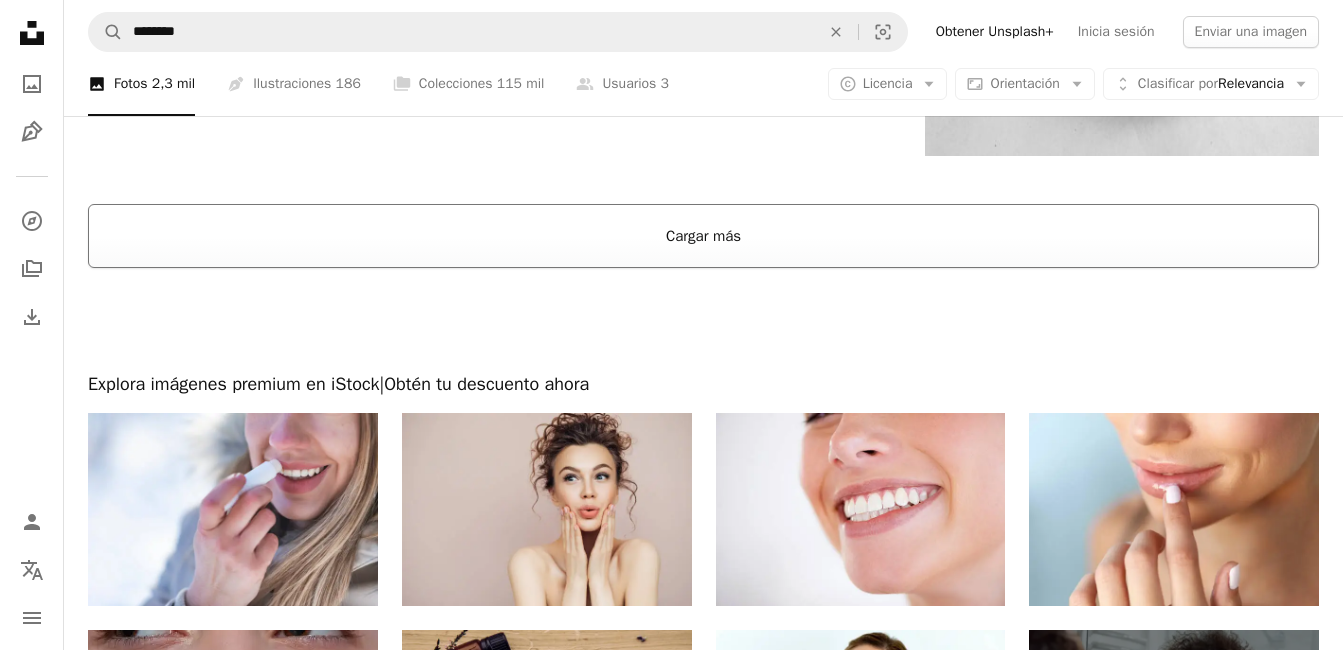 click on "Cargar más" at bounding box center [703, 236] 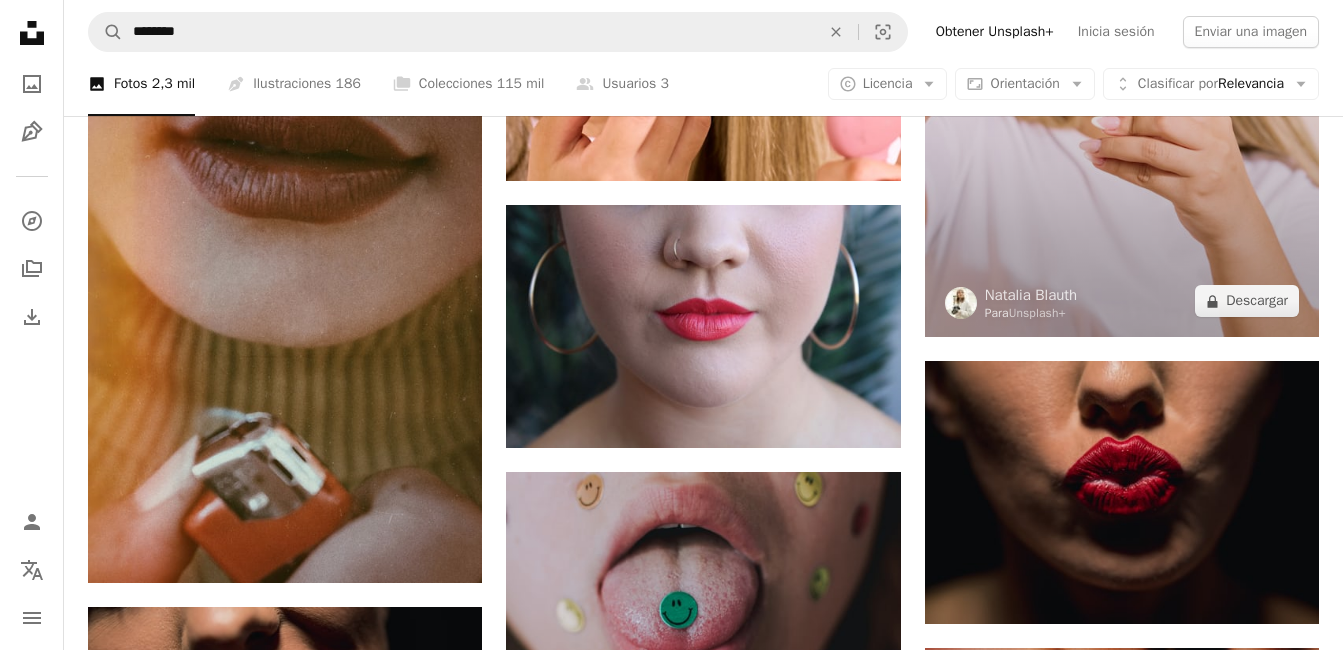 scroll, scrollTop: 6100, scrollLeft: 0, axis: vertical 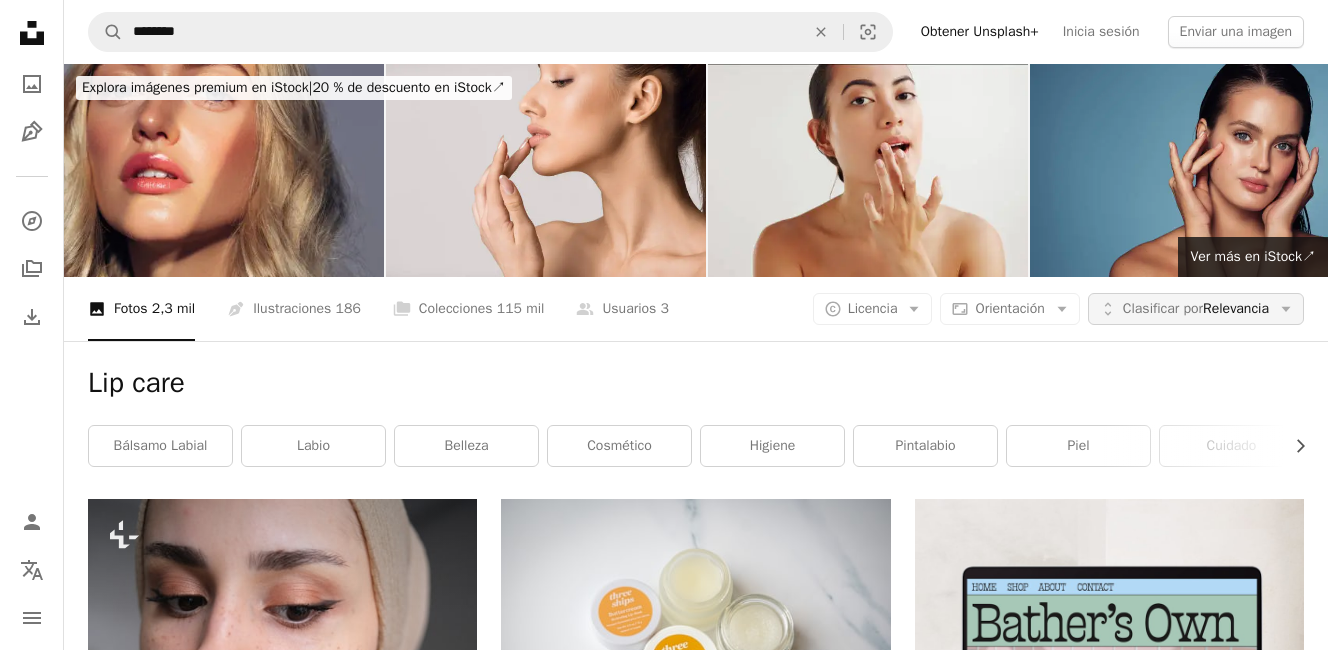 click on "Clasificar por  Relevancia" at bounding box center [1196, 309] 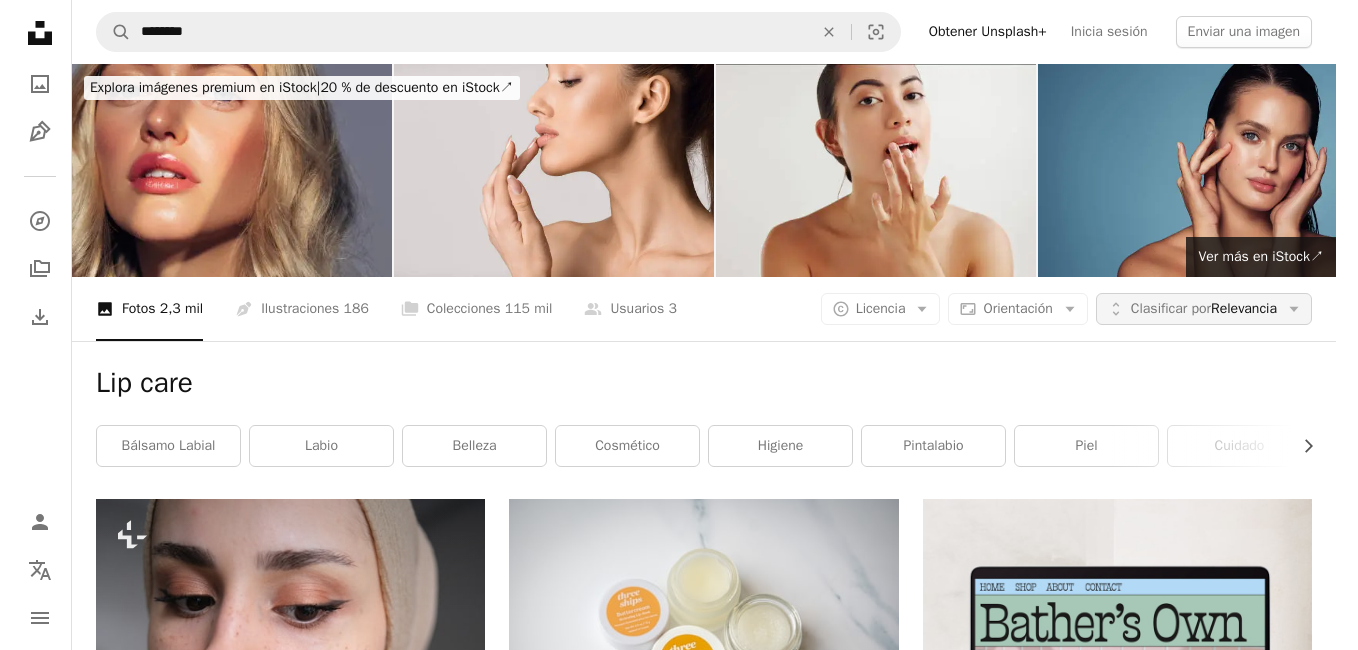 scroll, scrollTop: 0, scrollLeft: 0, axis: both 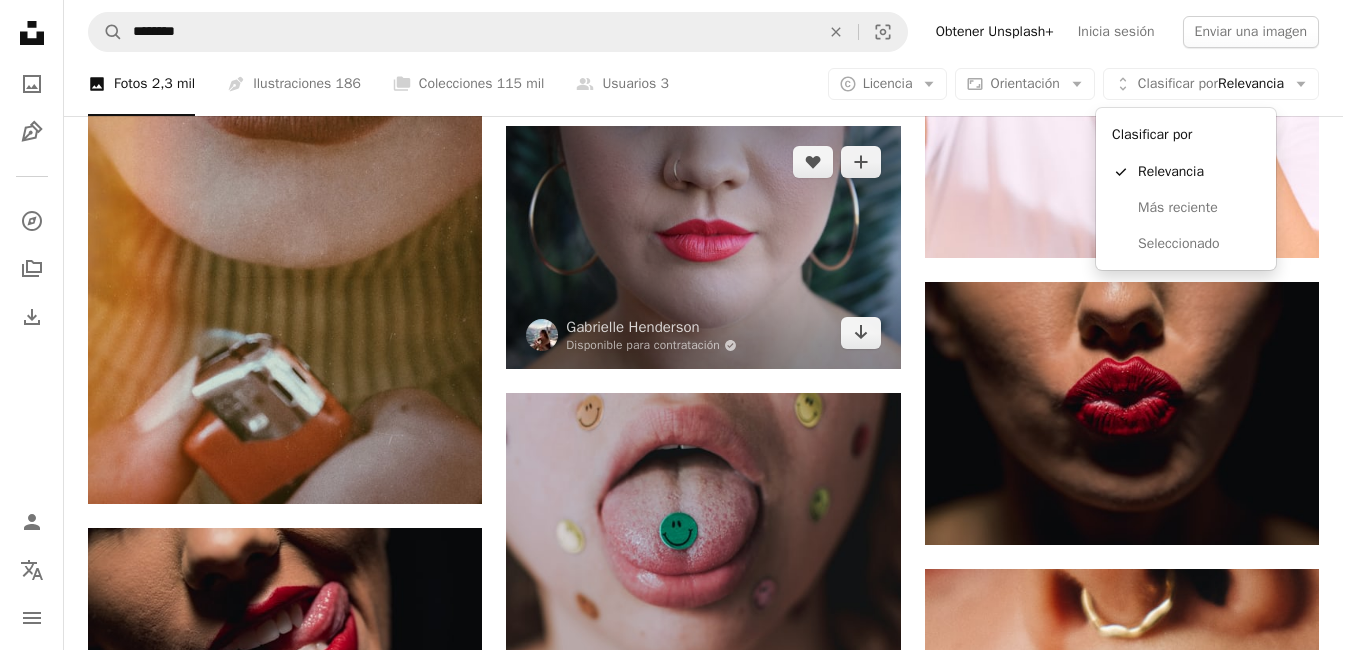 click on "A X shape Unsplash utiliza cookies y tecnologías similares para proteger nuestro sitio, proporcionar funciones útiles a los usuarios de licencias gratuitas y de pago, y garantizar un rendimiento óptimo. Al hacer clic en “Aceptar todas las cookies” o cerrar este aviso, das tu consentimiento para el uso de todas las cookies. Al hacer clic en “Aceptar solo las esenciales”, solo aceptas el uso de cookies que son estrictamente necesarias para que el sitio funcione. Consulta nuestra  Política de cookies  para obtener más información. Administrar cookies Aceptar solo las esenciales Aceptar todas las cookies Unsplash logo Página de inicio de Unsplash A photo Pen Tool A compass A stack of folders Download Person Localization icon navigation menu A magnifying glass ******** An X shape Visual search Obtener Unsplash+ Inicia sesión Enviar una imagen Explora imágenes premium en iStock  |  20 % de descuento en iStock  ↗ Explora imágenes premium en iStock 20 % de descuento en iStock  ↗ Ver más  ↗" at bounding box center (671, 325) 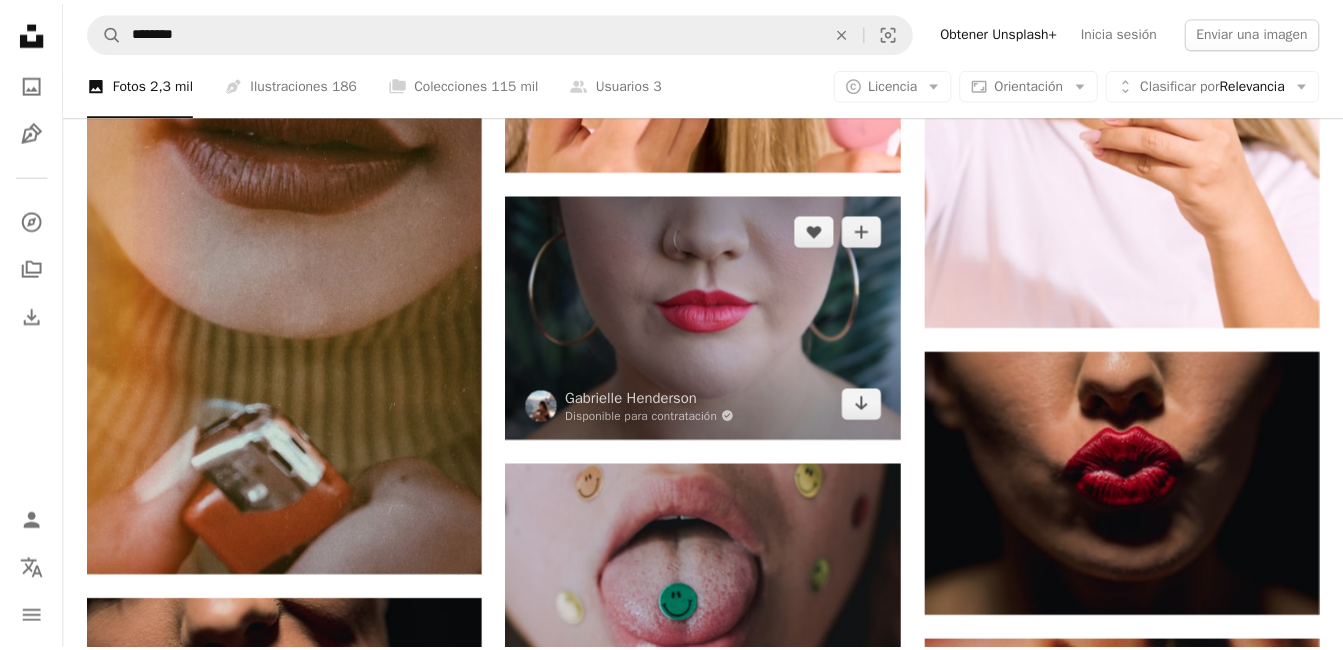 scroll, scrollTop: 6100, scrollLeft: 0, axis: vertical 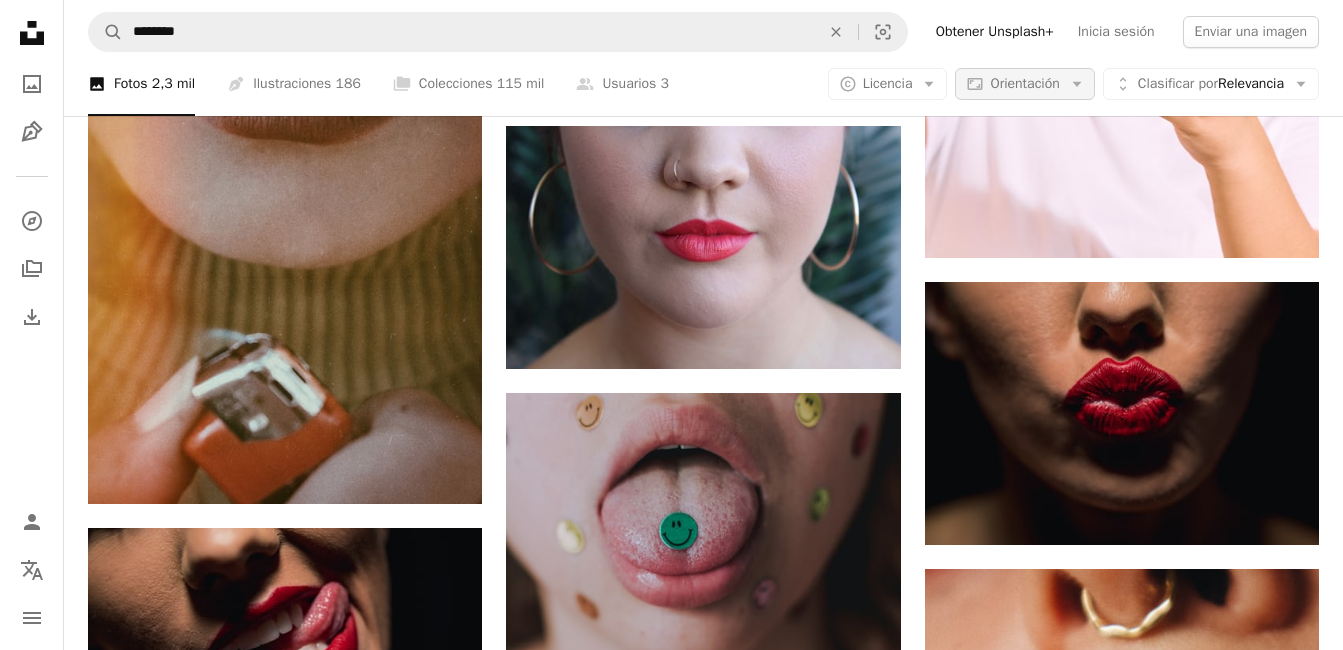 click on "Arrow down" 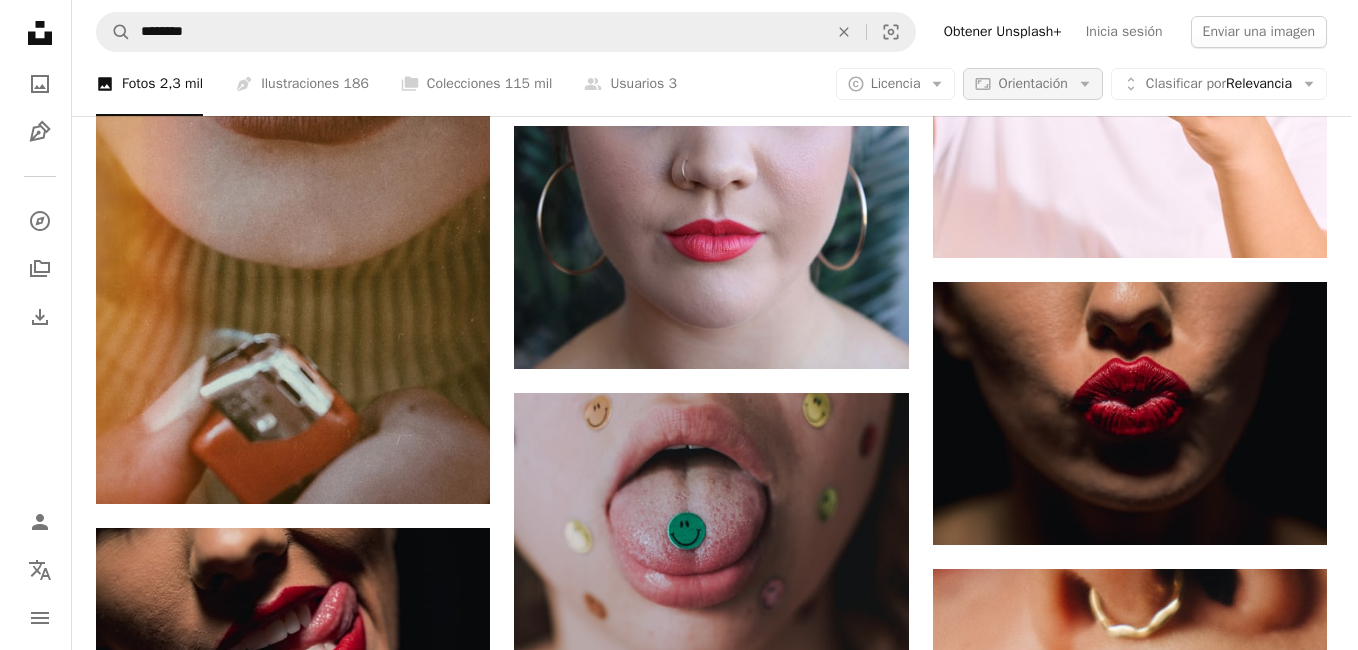 scroll, scrollTop: 0, scrollLeft: 0, axis: both 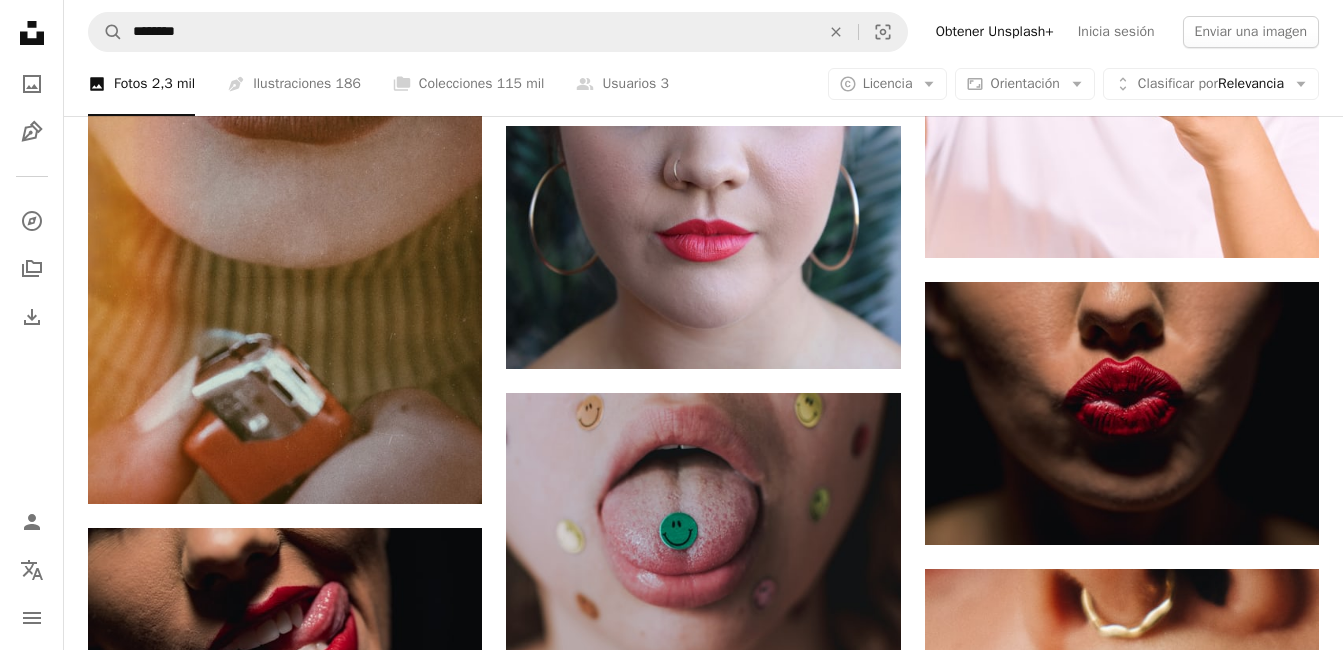 click on "A X shape Unsplash utiliza cookies y tecnologías similares para proteger nuestro sitio, proporcionar funciones útiles a los usuarios de licencias gratuitas y de pago, y garantizar un rendimiento óptimo. Al hacer clic en “Aceptar todas las cookies” o cerrar este aviso, das tu consentimiento para el uso de todas las cookies. Al hacer clic en “Aceptar solo las esenciales”, solo aceptas el uso de cookies que son estrictamente necesarias para que el sitio funcione. Consulta nuestra  Política de cookies  para obtener más información. Administrar cookies Aceptar solo las esenciales Aceptar todas las cookies Unsplash logo Página de inicio de Unsplash A photo Pen Tool A compass A stack of folders Download Person Localization icon navigation menu A magnifying glass ******** An X shape Visual search Obtener Unsplash+ Inicia sesión Enviar una imagen Explora imágenes premium en iStock  |  20 % de descuento en iStock  ↗ Explora imágenes premium en iStock 20 % de descuento en iStock  ↗ Ver más  ↗" at bounding box center (671, -810) 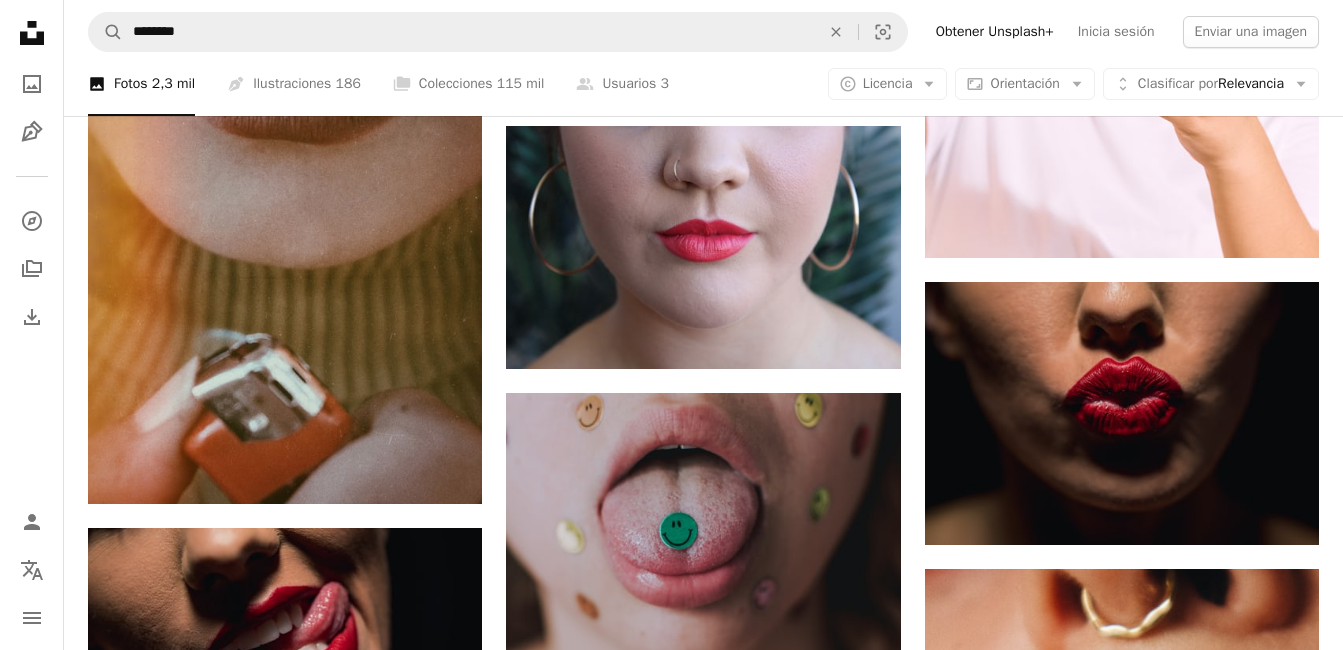 scroll, scrollTop: 11500, scrollLeft: 0, axis: vertical 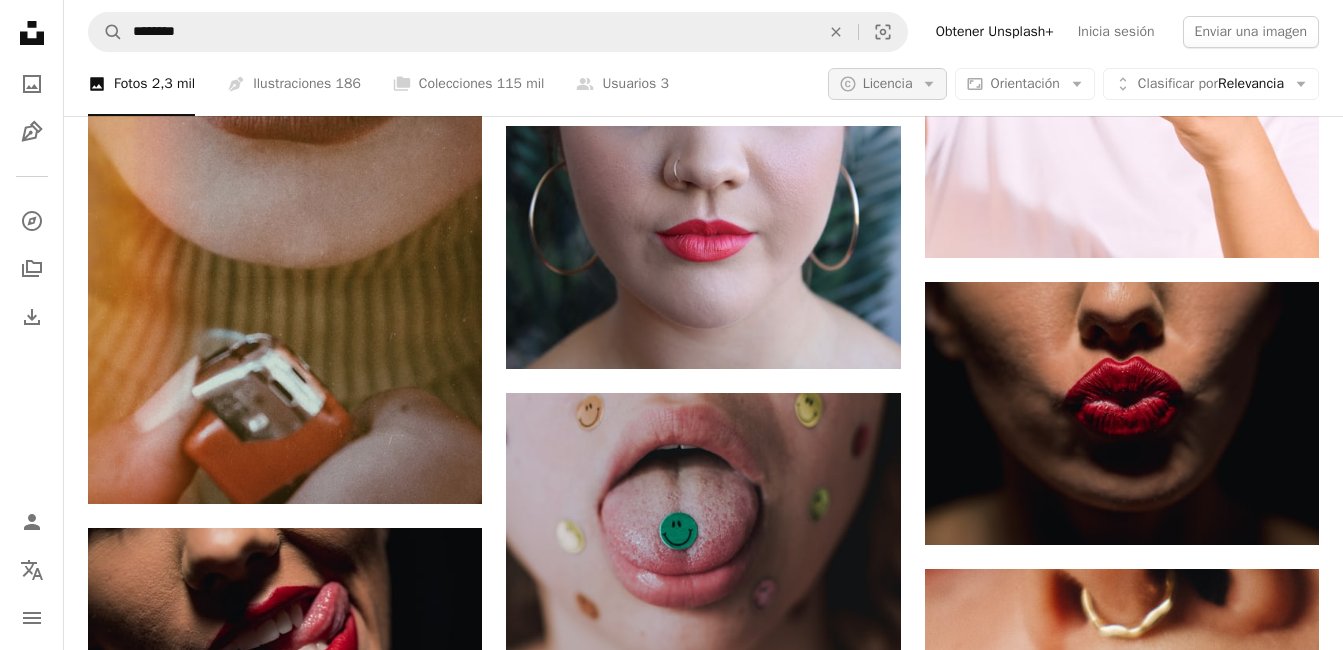 click on "A copyright icon © Licencia Arrow down" at bounding box center (888, 84) 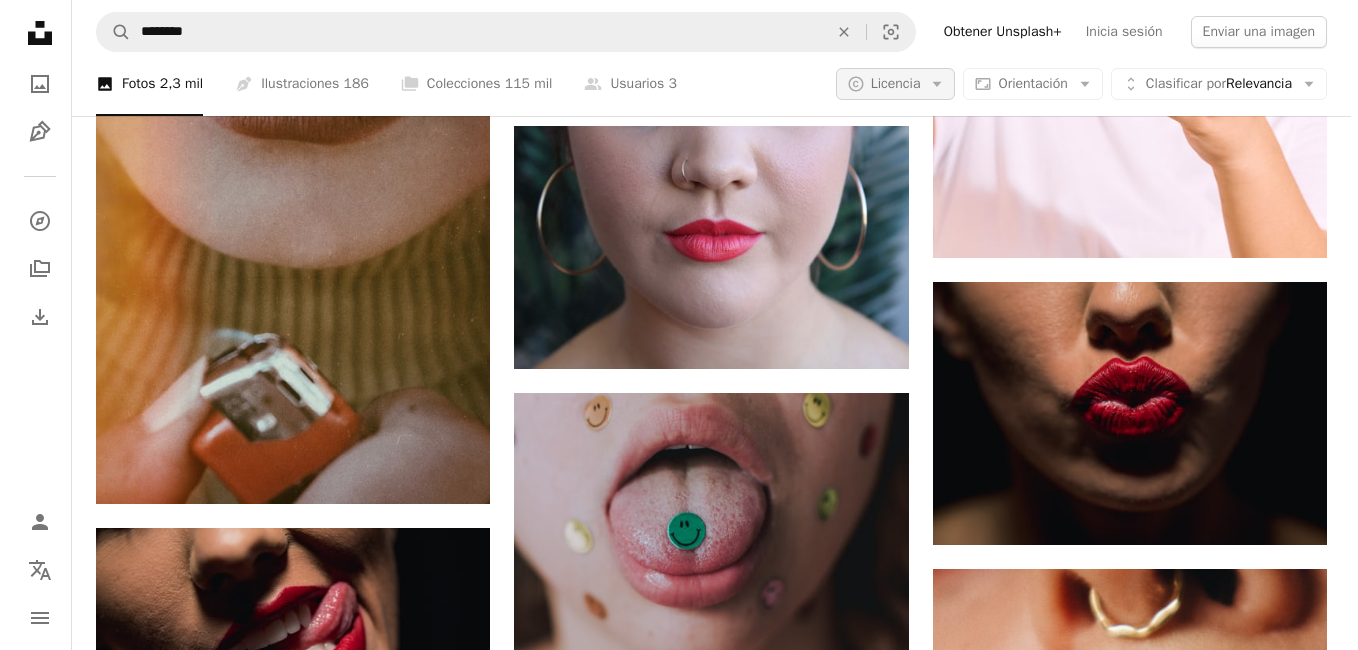 scroll, scrollTop: 0, scrollLeft: 0, axis: both 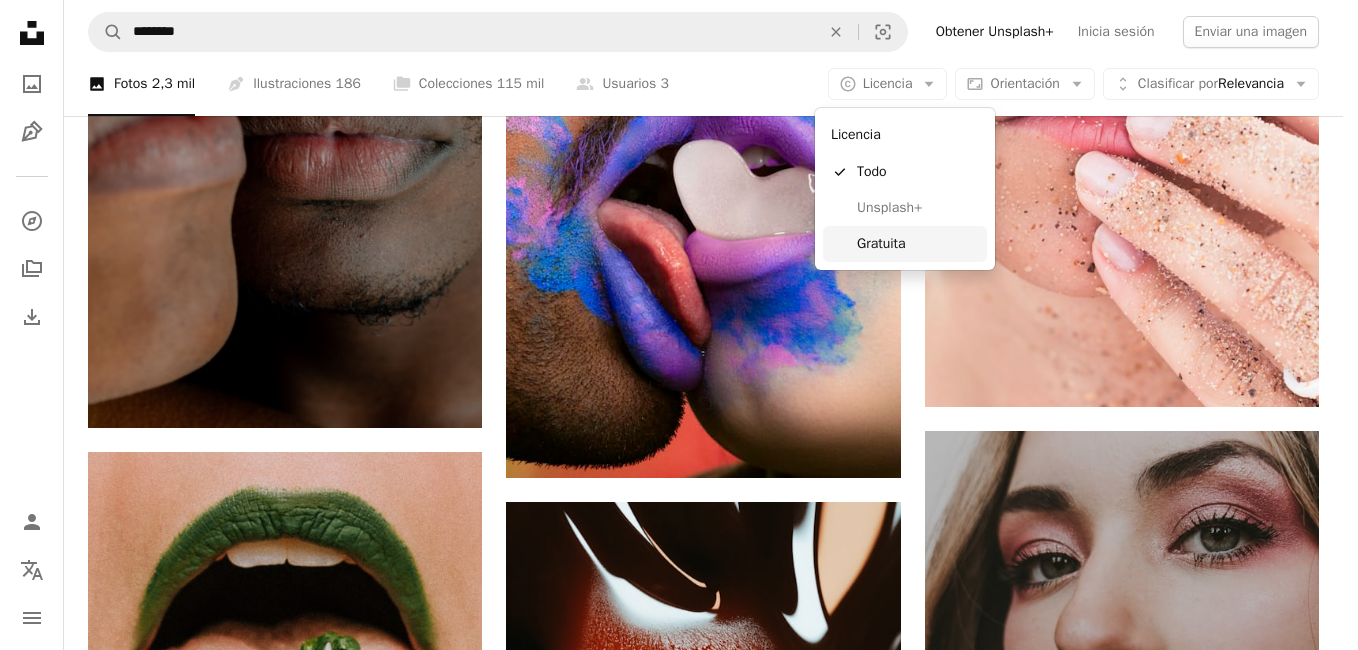 click on "Gratuita" at bounding box center (905, 244) 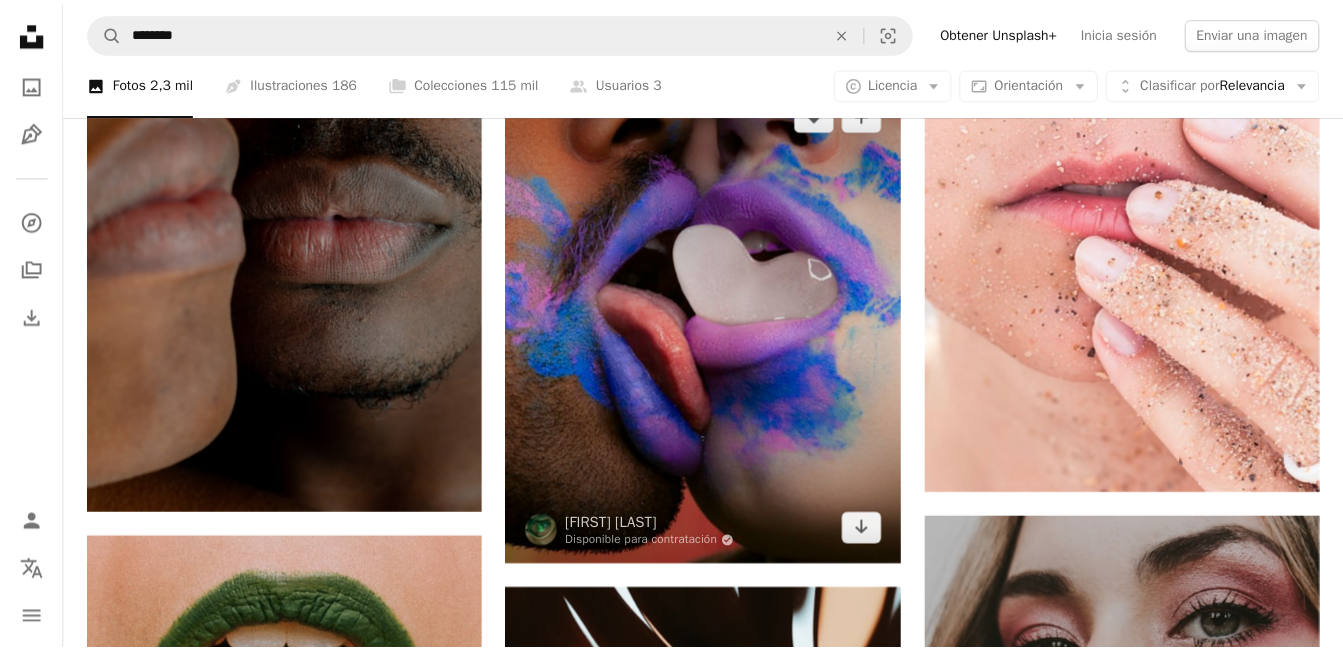 scroll, scrollTop: 7300, scrollLeft: 0, axis: vertical 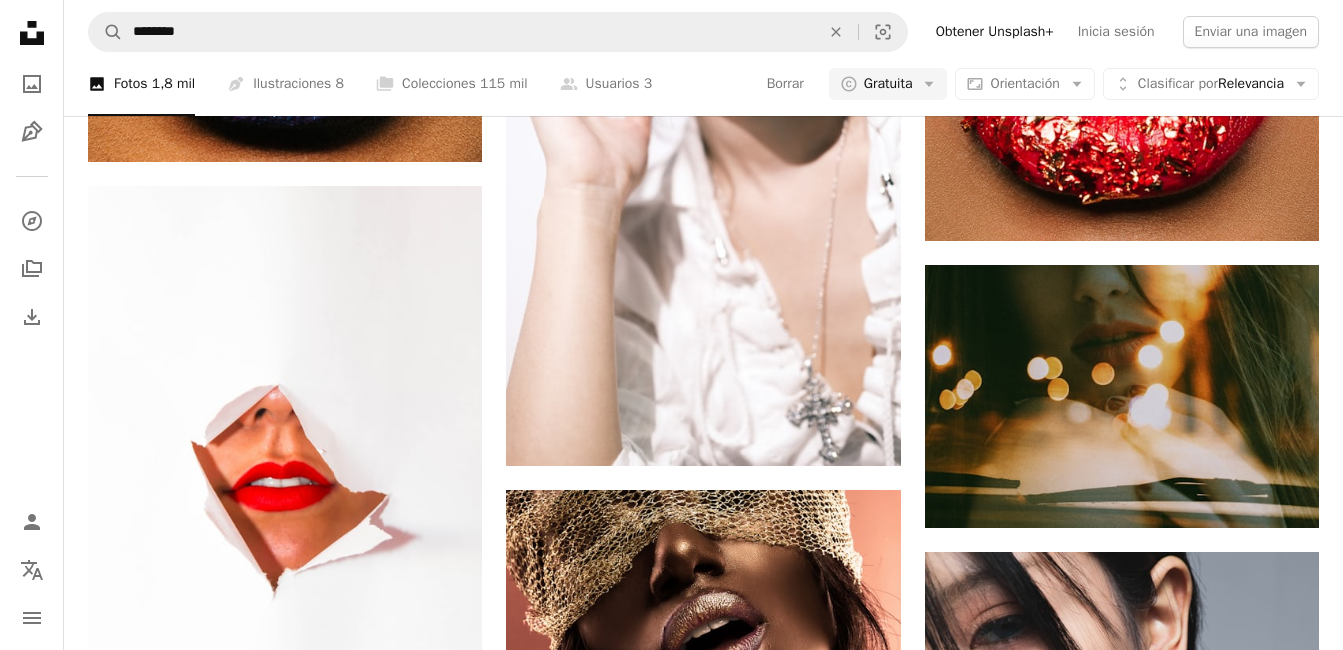click 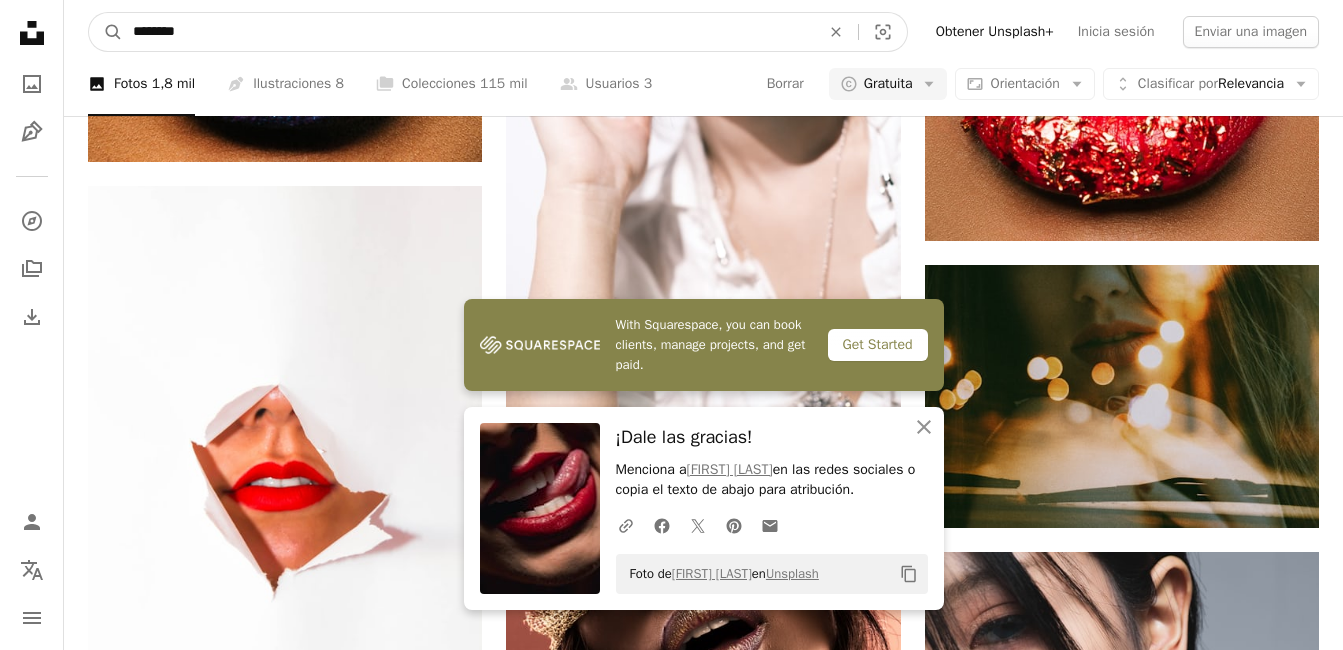 click on "********" at bounding box center [468, 32] 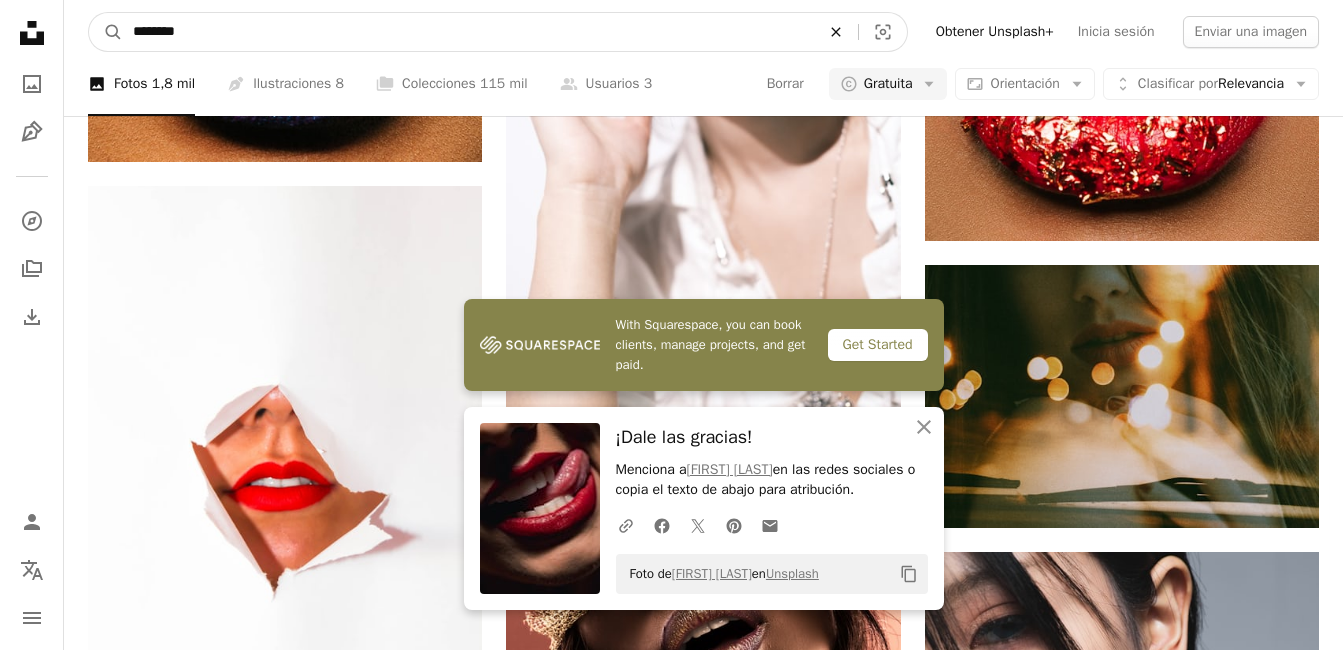 click 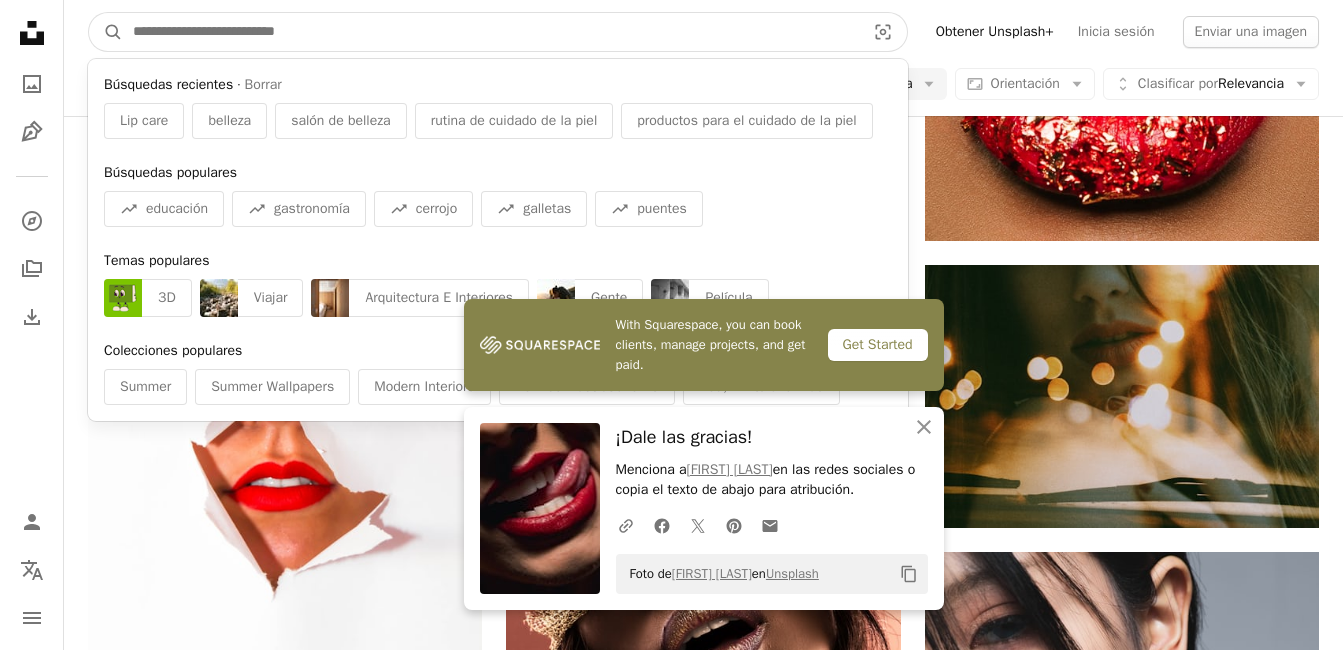paste on "**********" 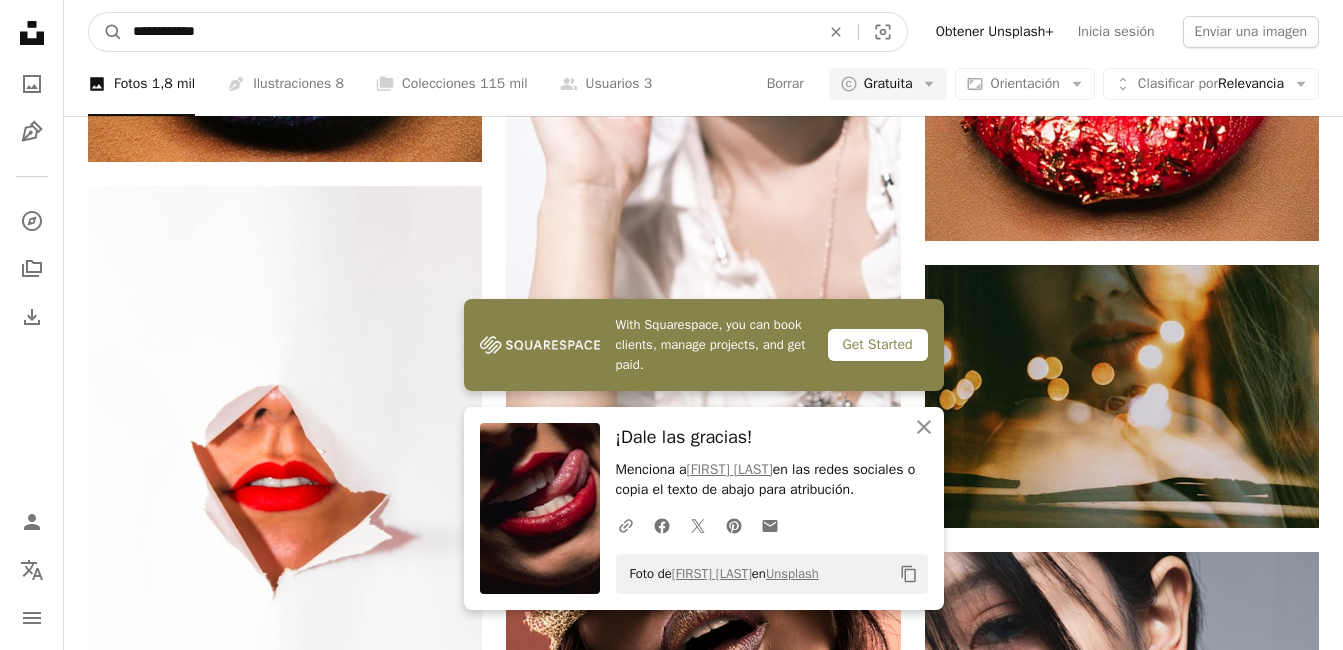 type on "**********" 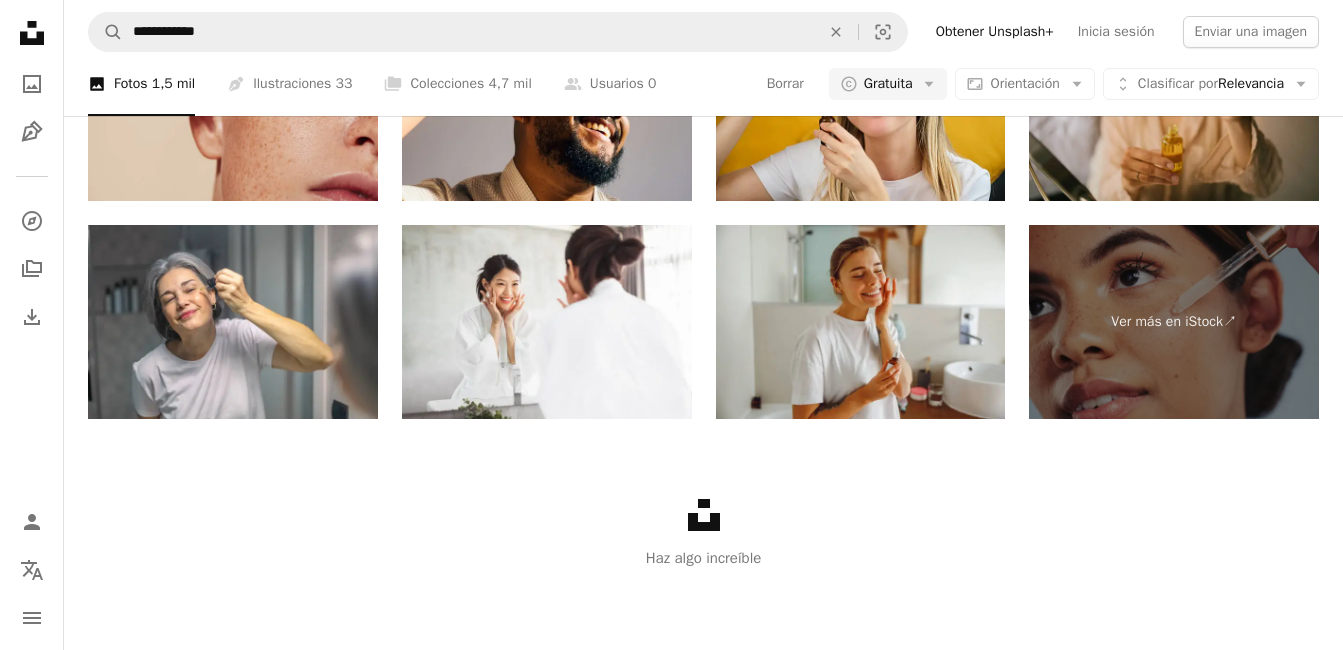 scroll, scrollTop: 3700, scrollLeft: 0, axis: vertical 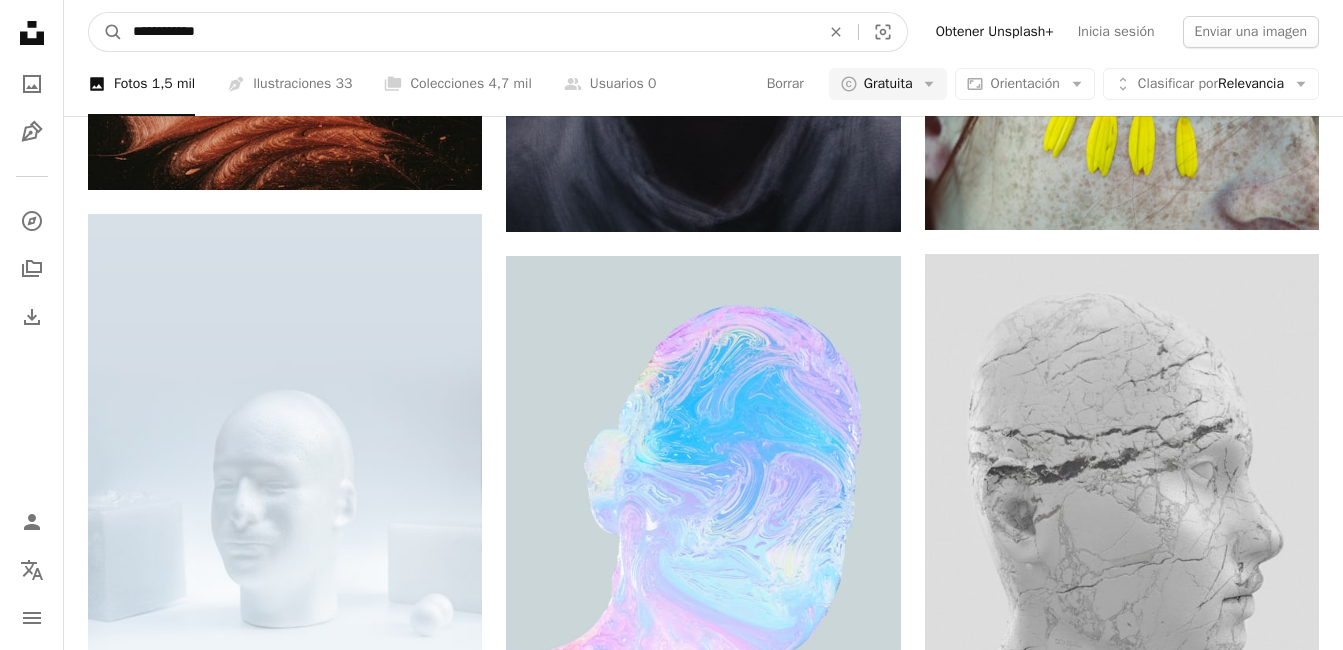 click on "**********" at bounding box center [468, 32] 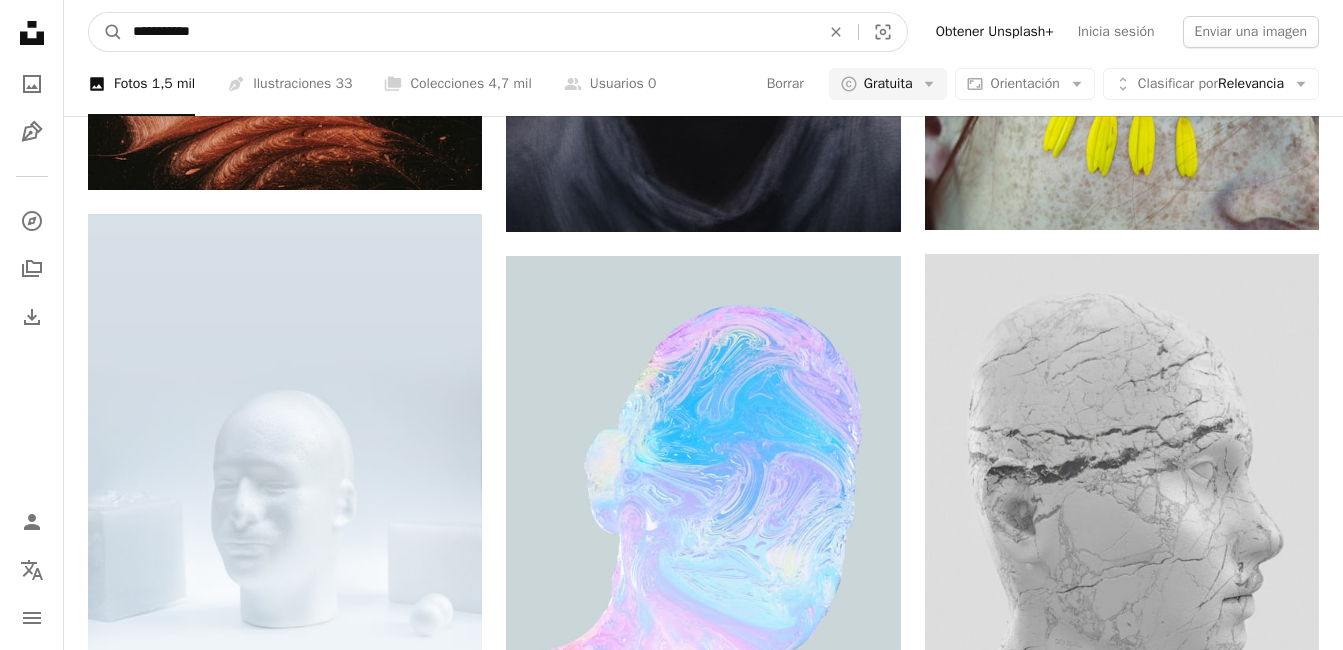 type on "**********" 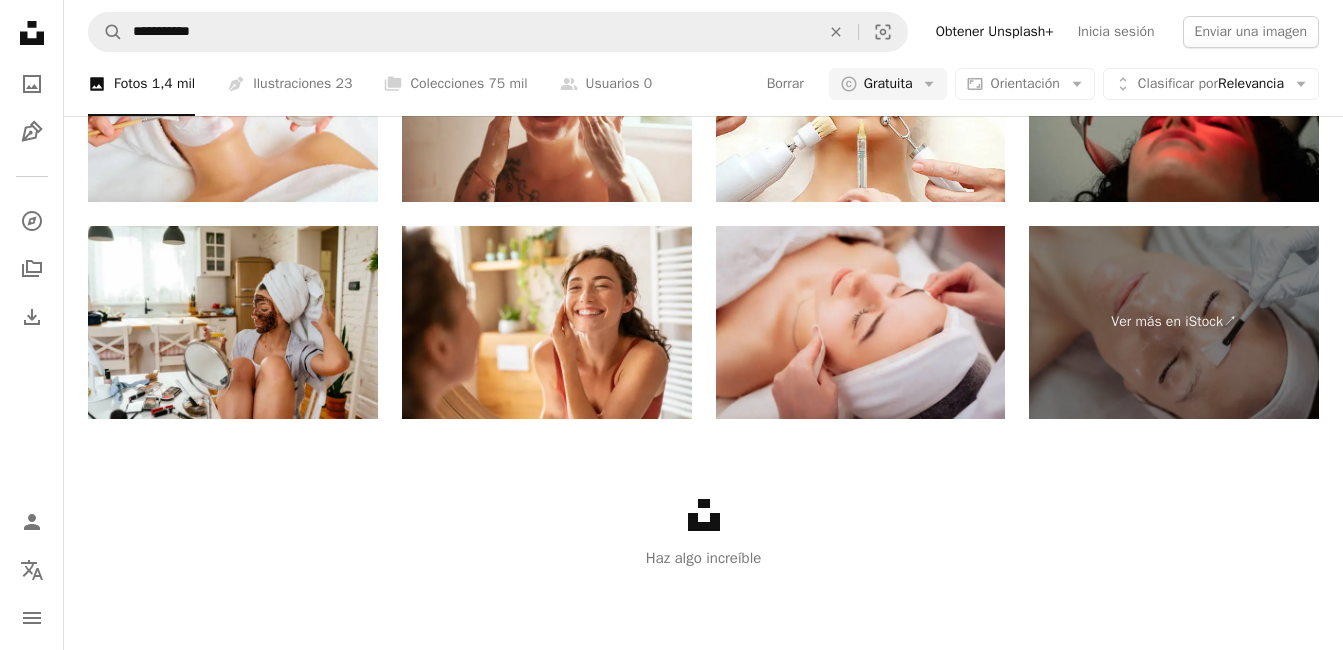 scroll, scrollTop: 2100, scrollLeft: 0, axis: vertical 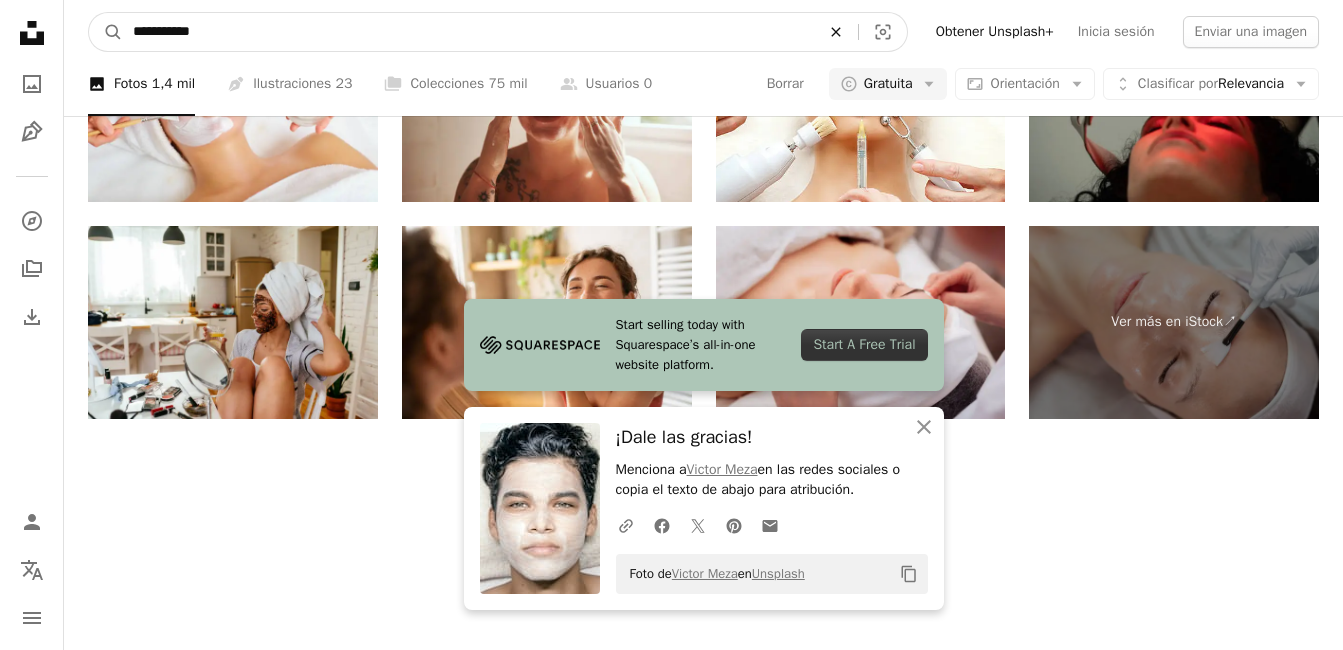 click on "An X shape" 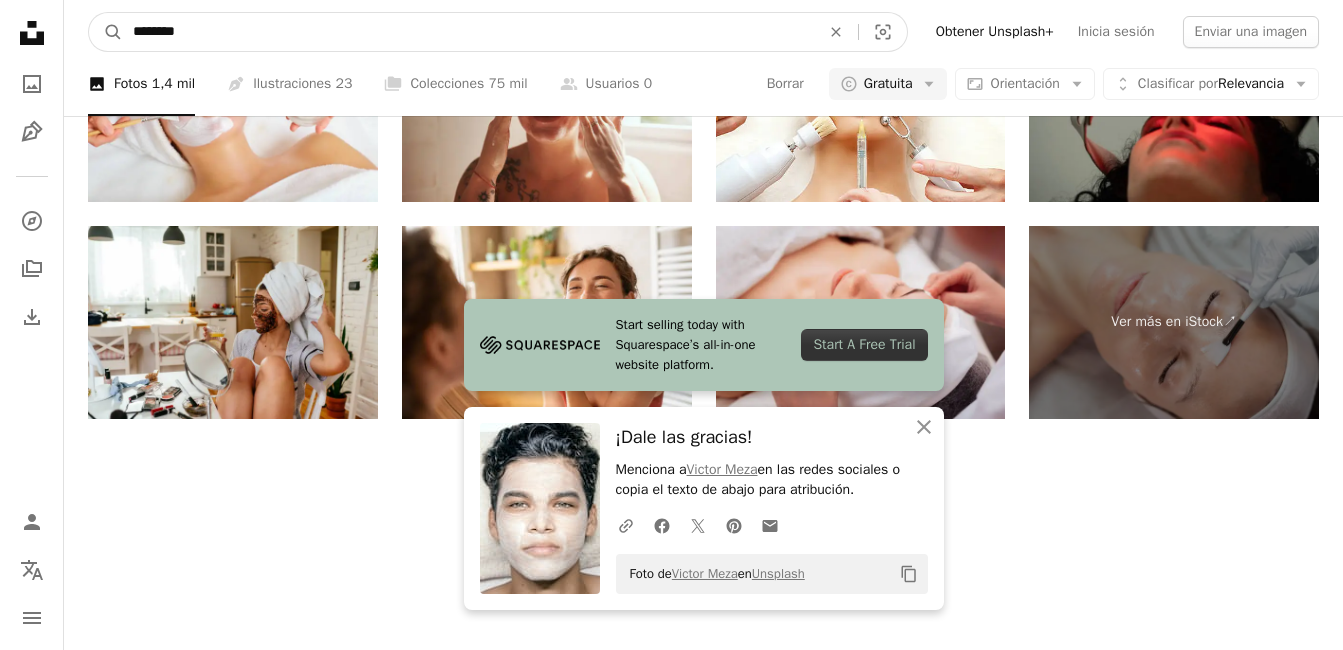 type on "********" 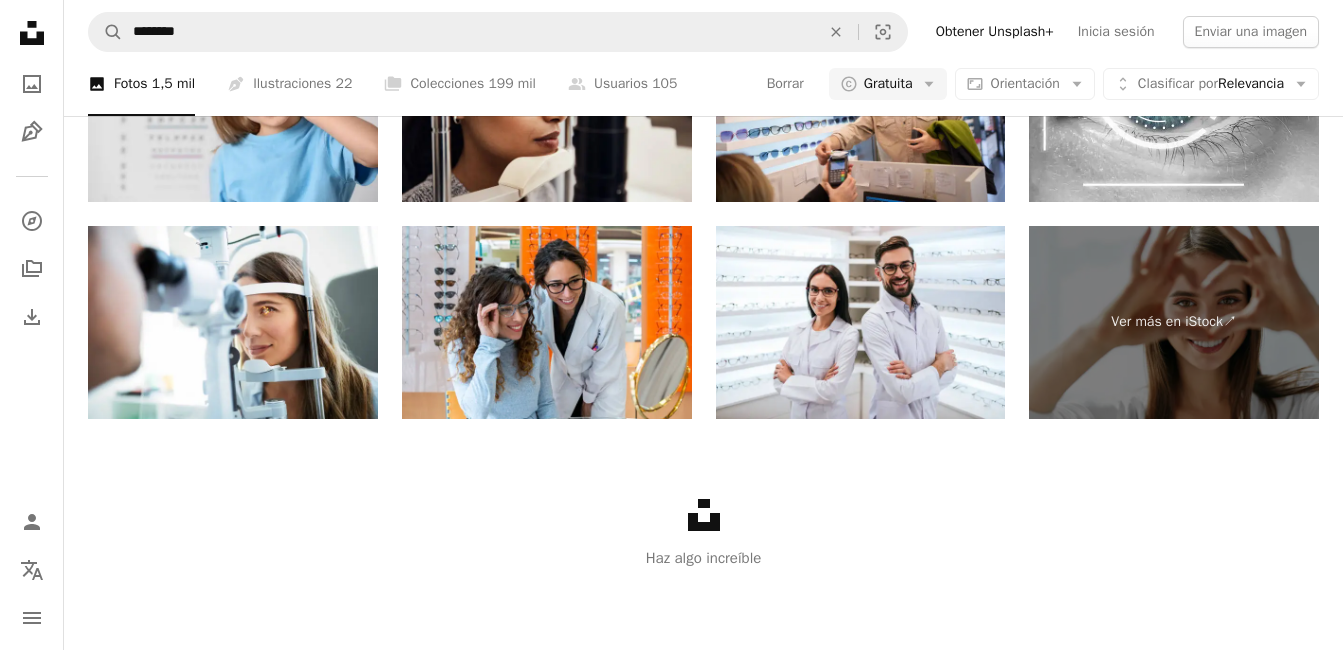scroll, scrollTop: 3700, scrollLeft: 0, axis: vertical 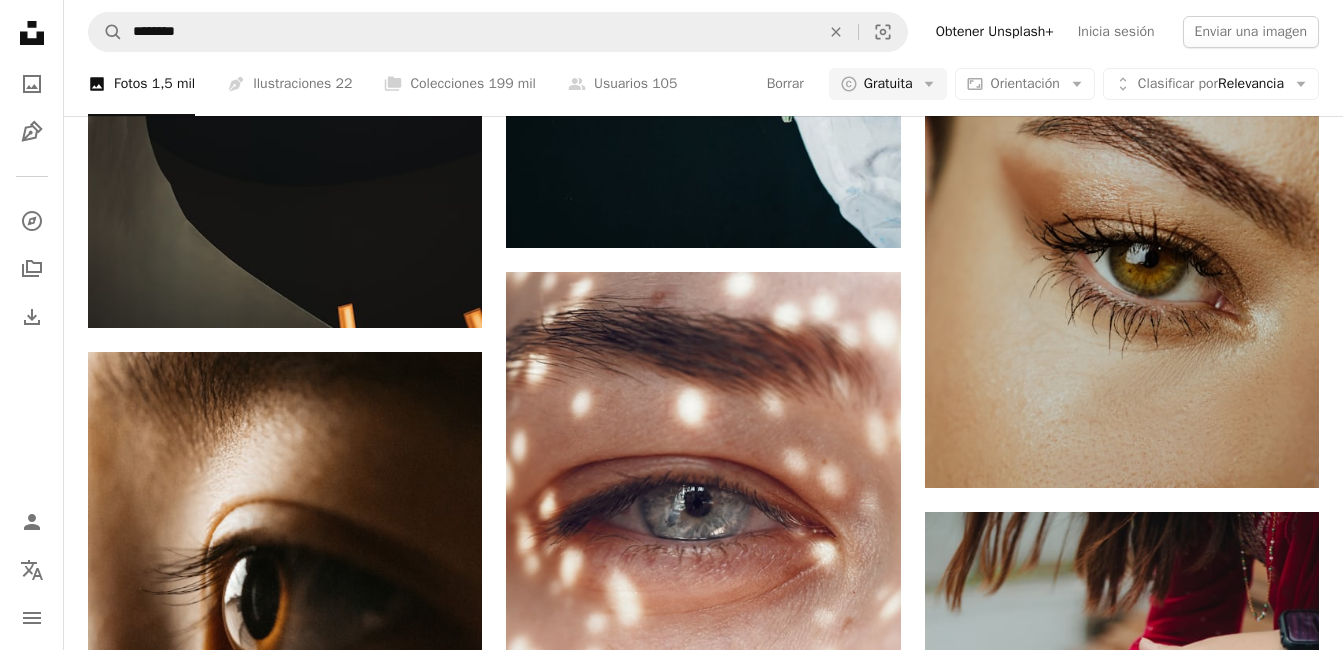 click on "Arrow pointing down" 